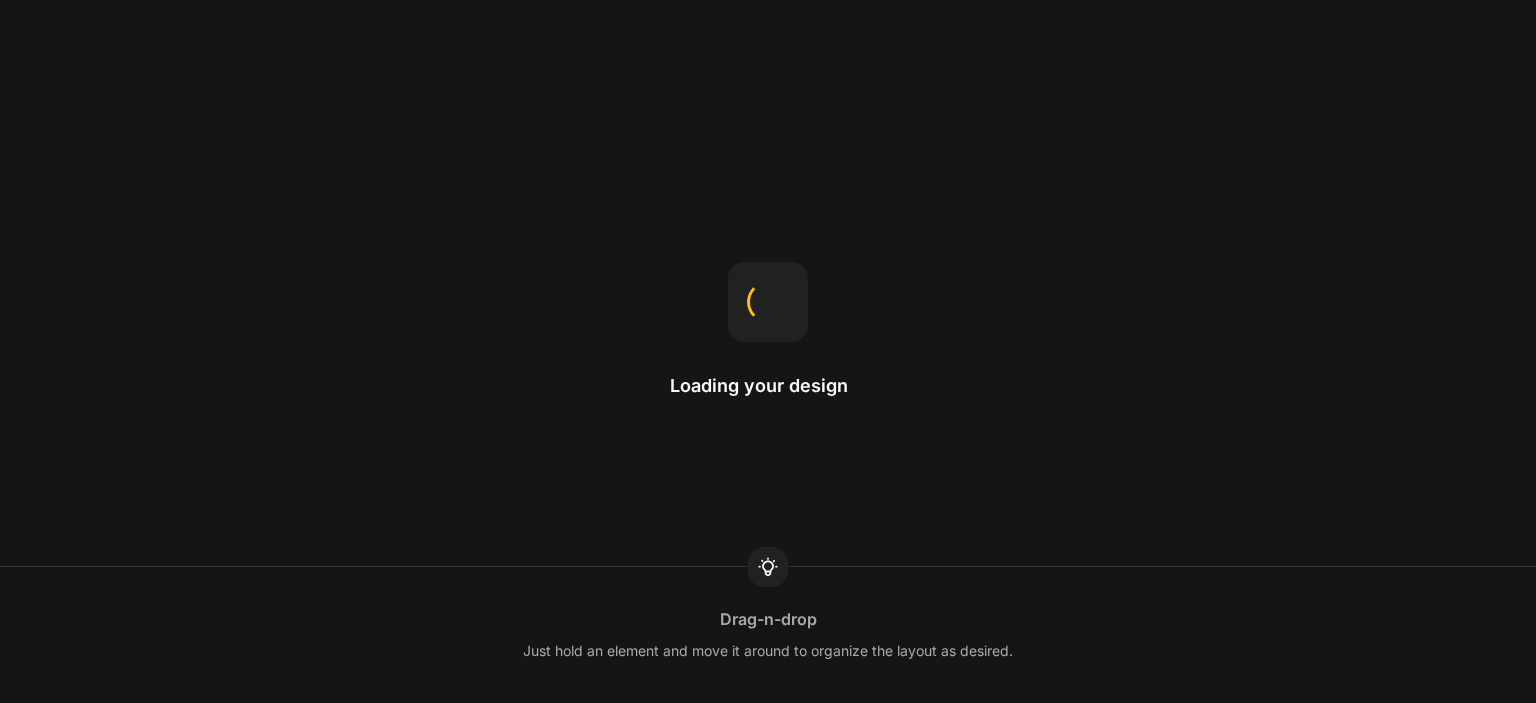 scroll, scrollTop: 0, scrollLeft: 0, axis: both 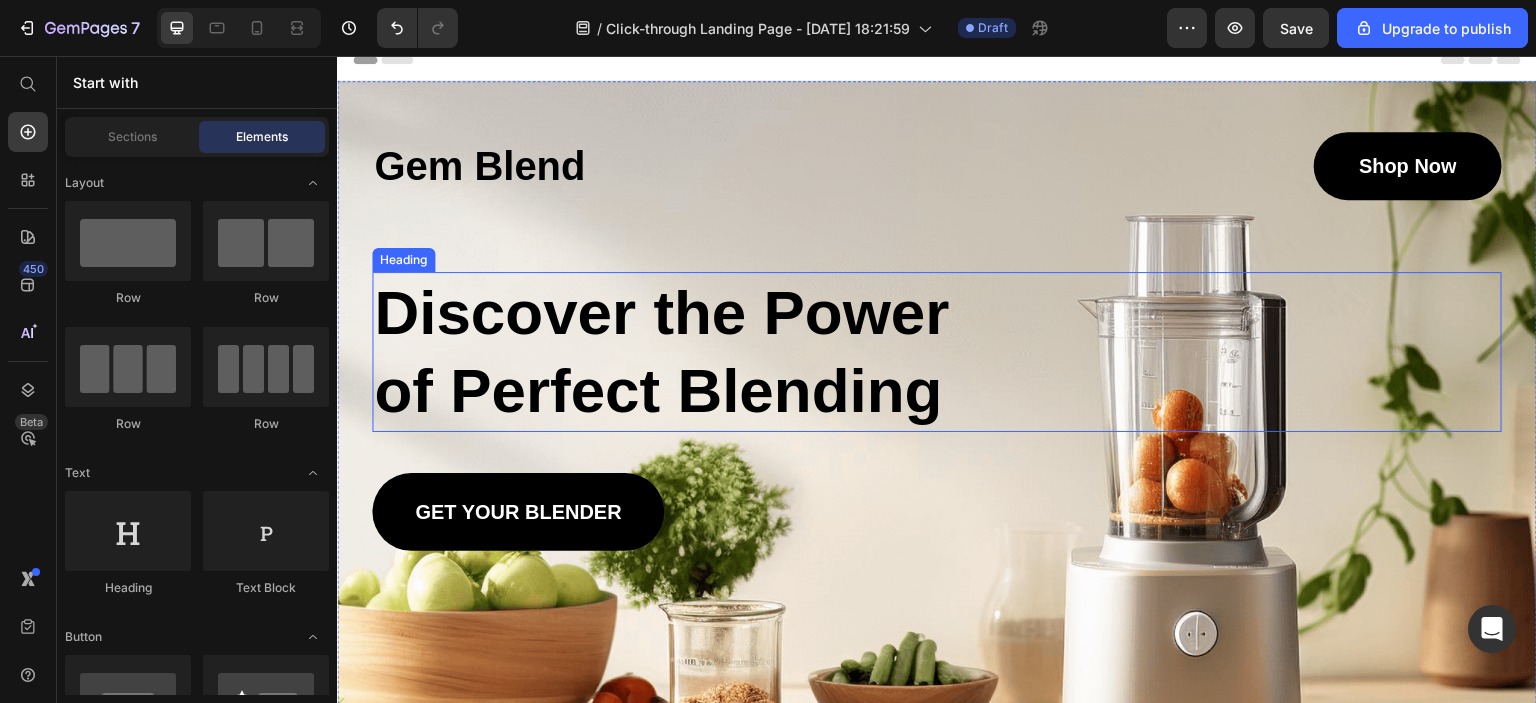 click on "Discover the Power of Perfect Blending" at bounding box center (681, 352) 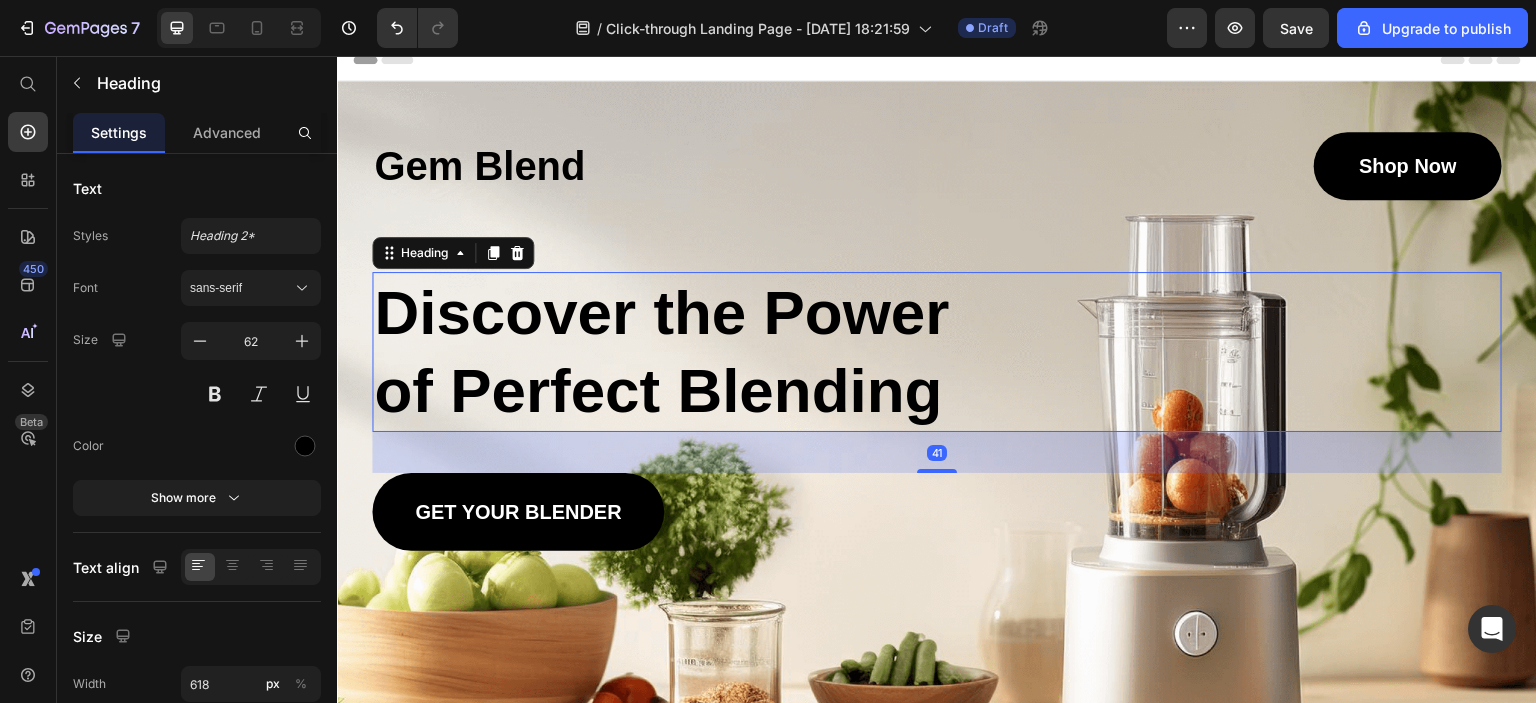 click on "Discover the Power of Perfect Blending" at bounding box center [681, 352] 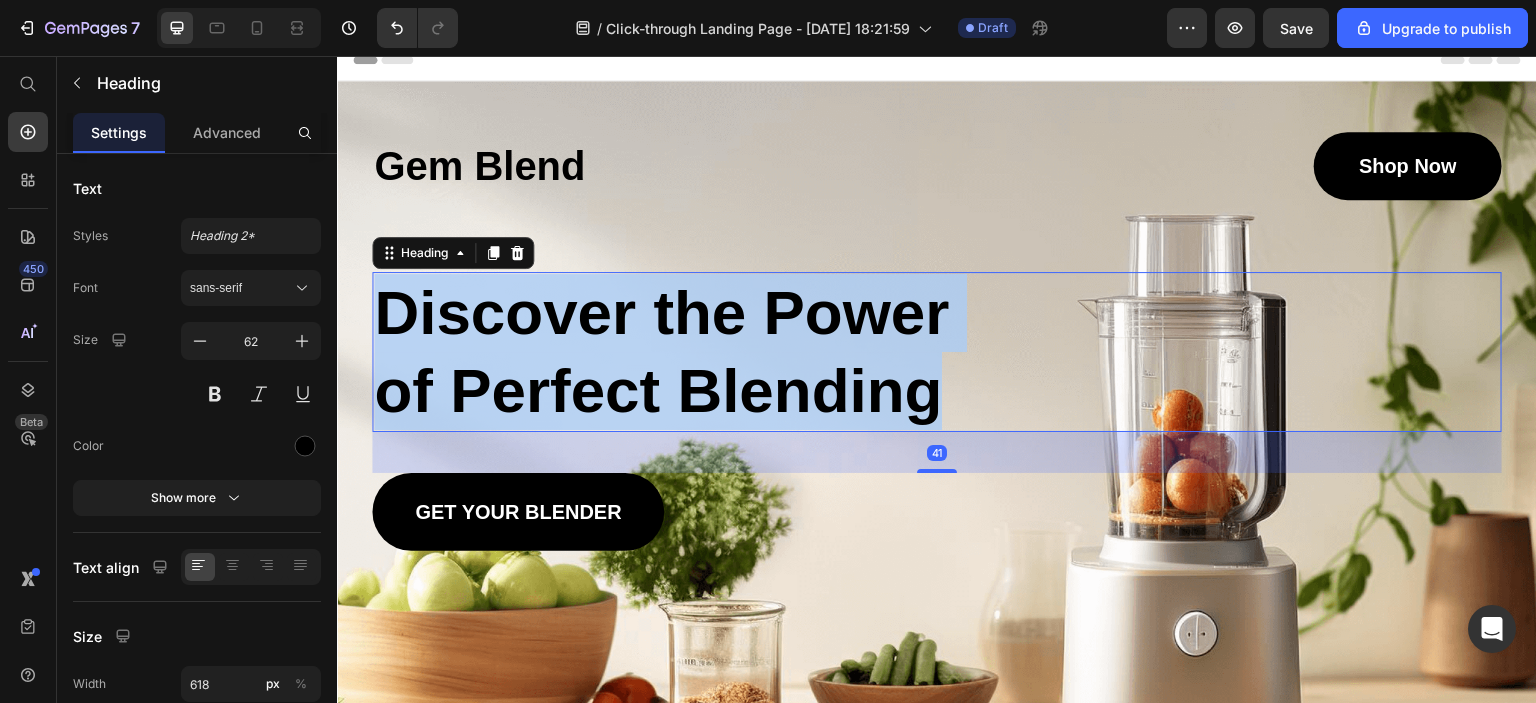 click on "Discover the Power of Perfect Blending" at bounding box center (681, 352) 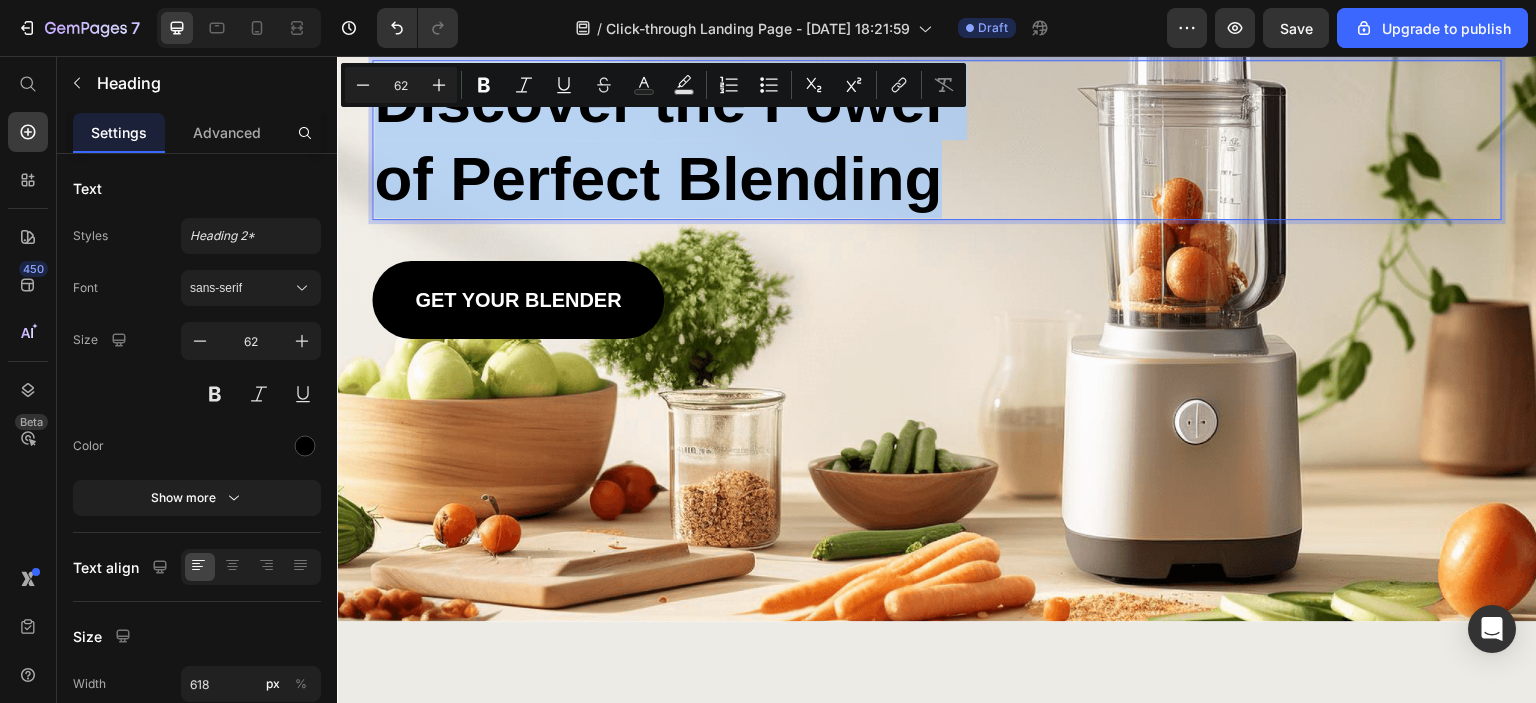 scroll, scrollTop: 228, scrollLeft: 0, axis: vertical 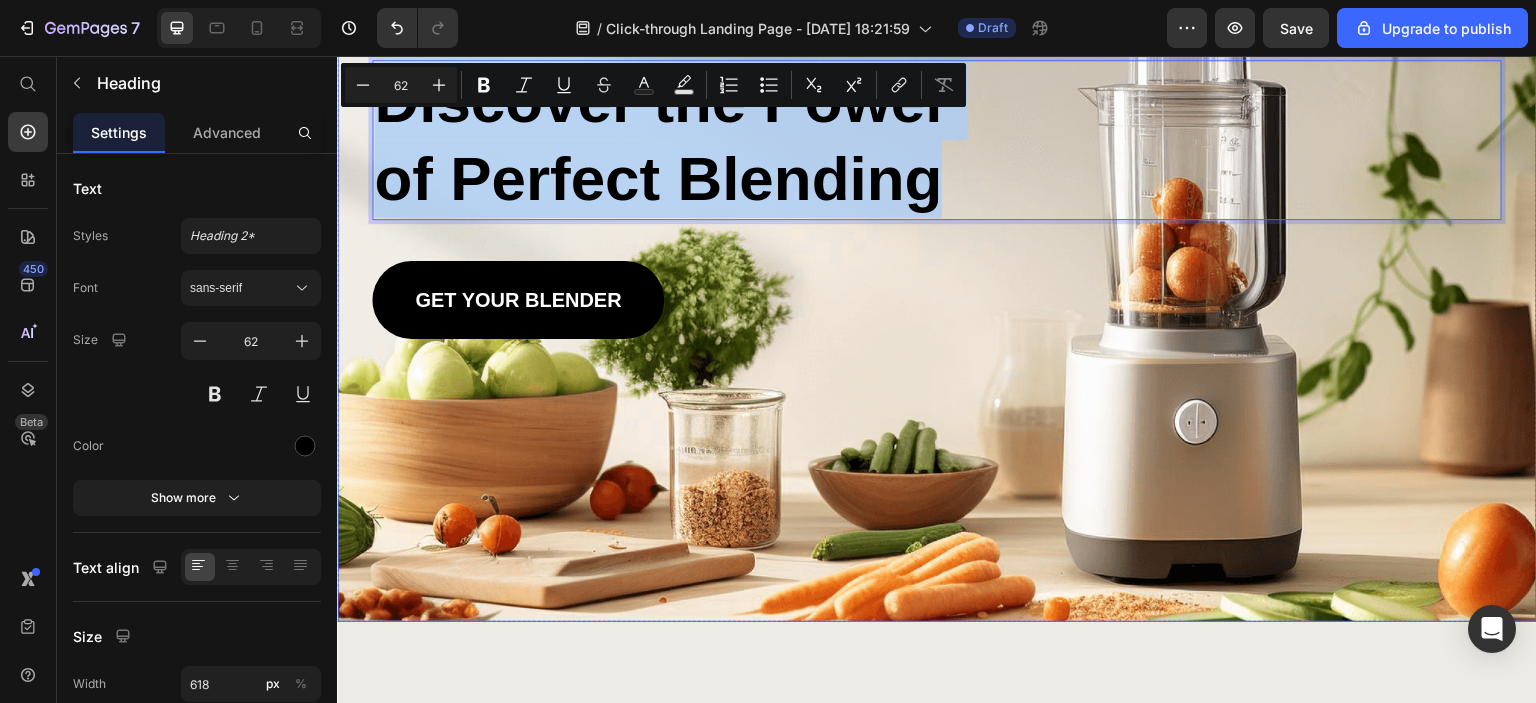 click at bounding box center [937, 245] 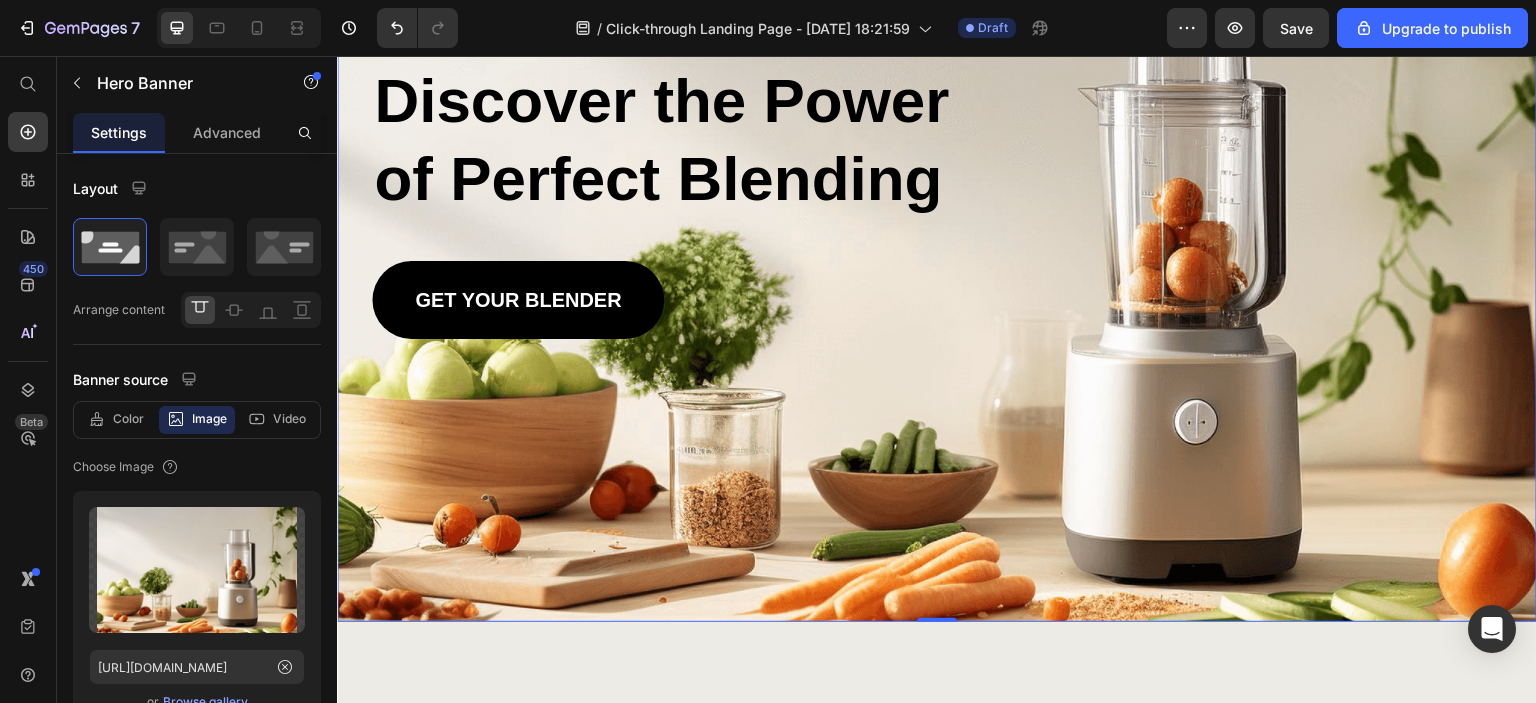 click on "Gem Blend Heading shop now Button Row Discover the Power of Perfect Blending Heading GET YOUR BLENDER Button" at bounding box center [937, 104] 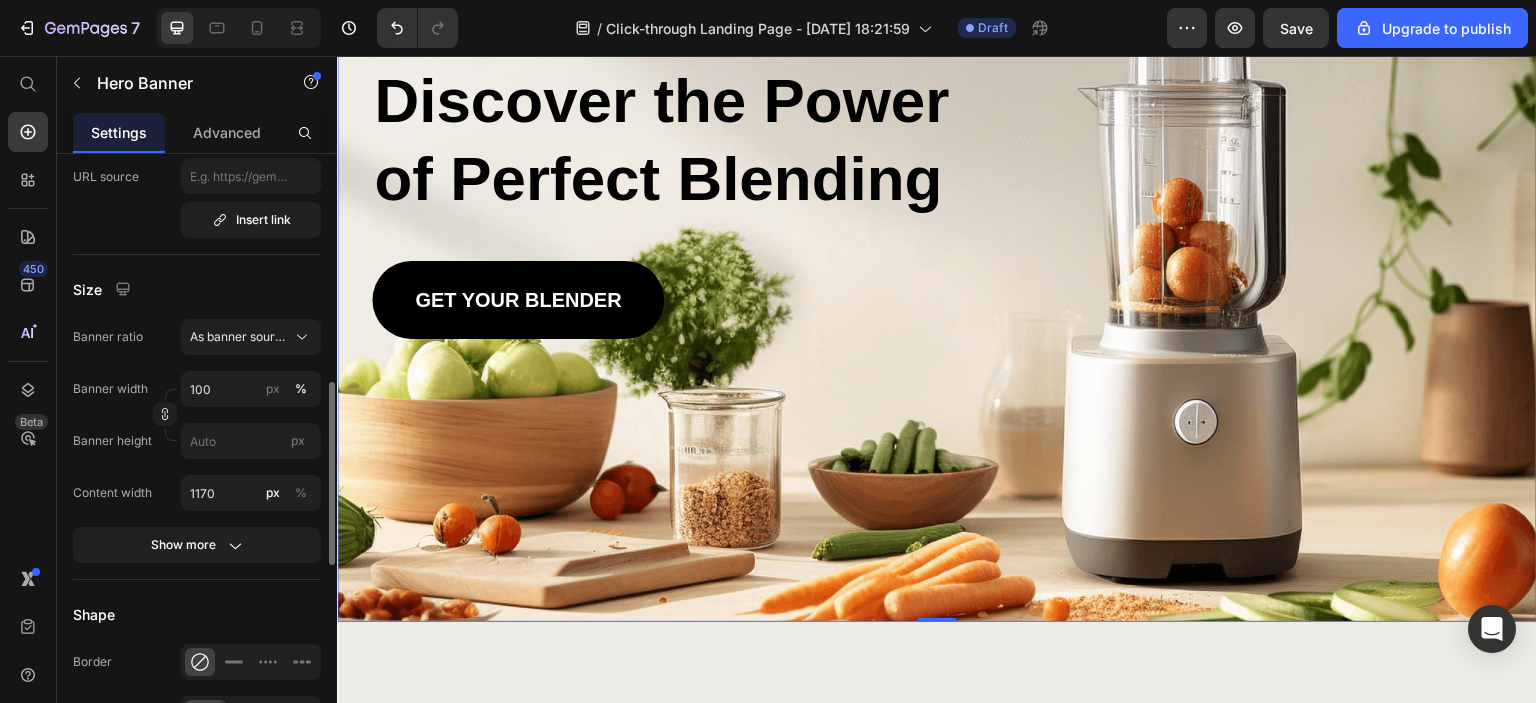 scroll, scrollTop: 755, scrollLeft: 0, axis: vertical 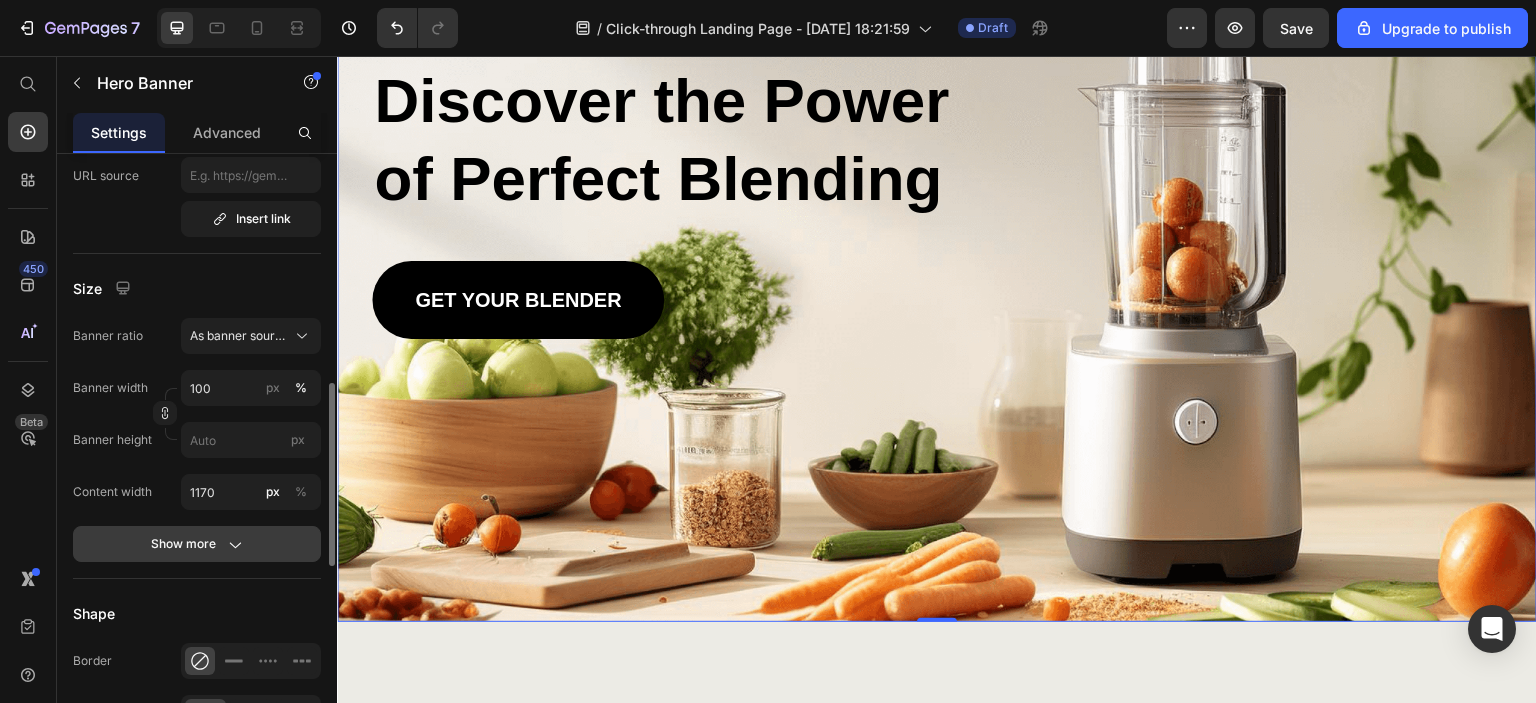 click 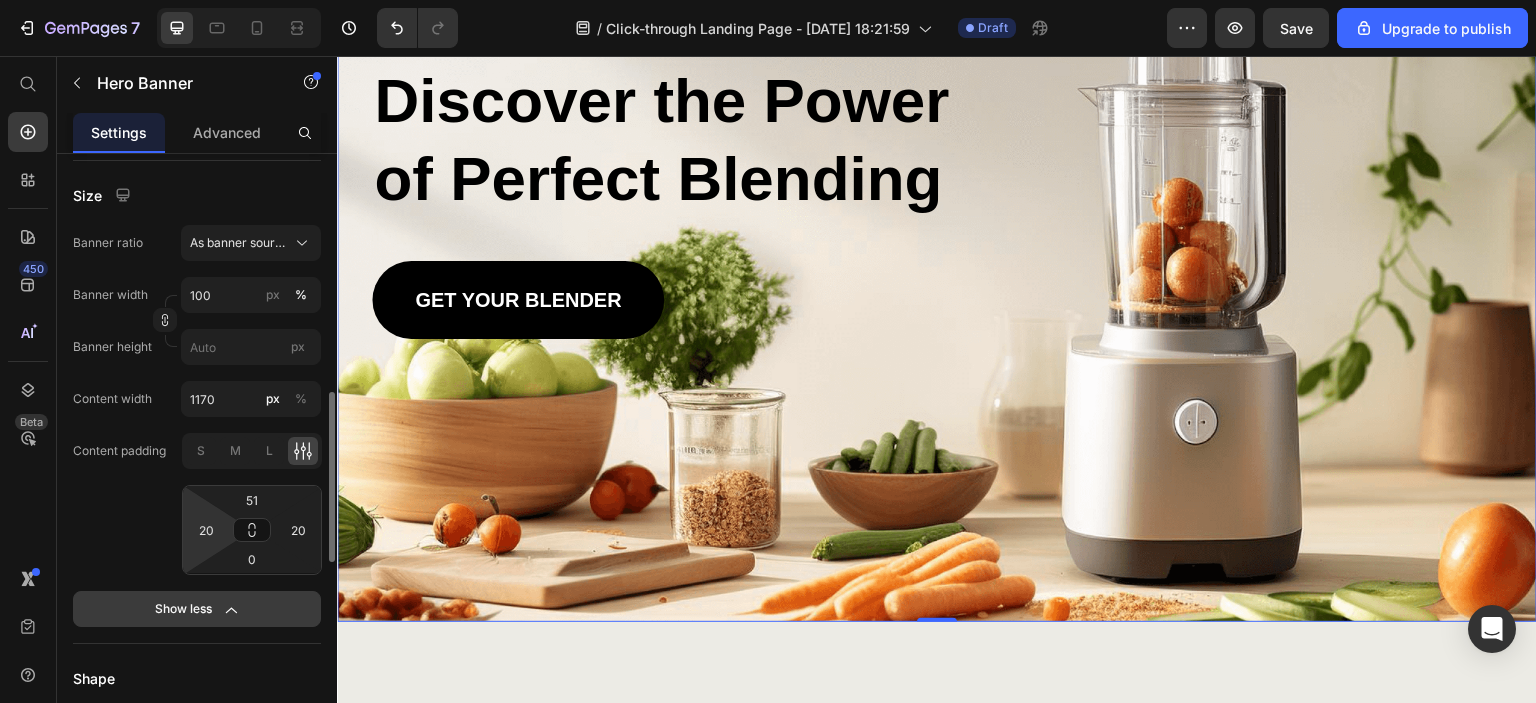 scroll, scrollTop: 850, scrollLeft: 0, axis: vertical 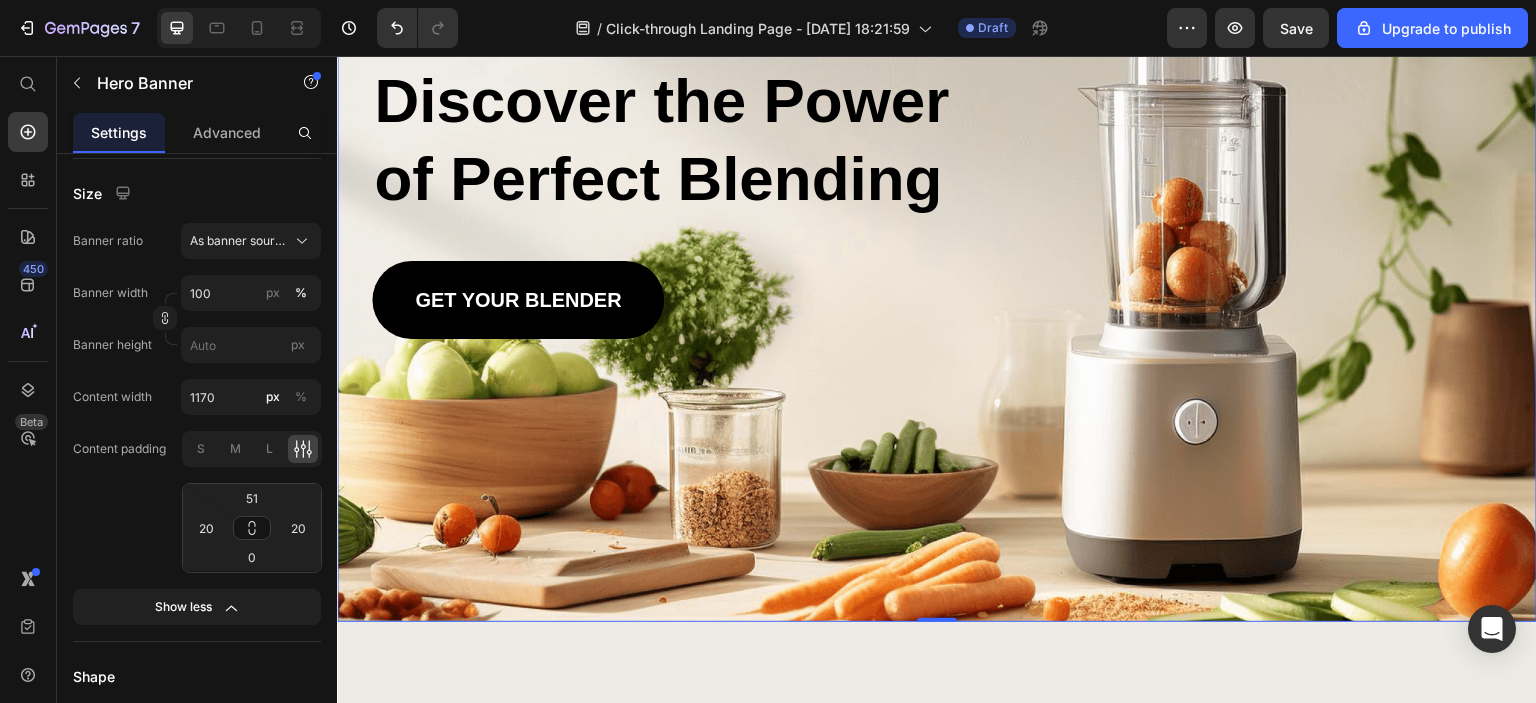 click on "Gem Blend Heading shop now Button Row Discover the Power of Perfect Blending Heading GET YOUR BLENDER Button" at bounding box center (937, 129) 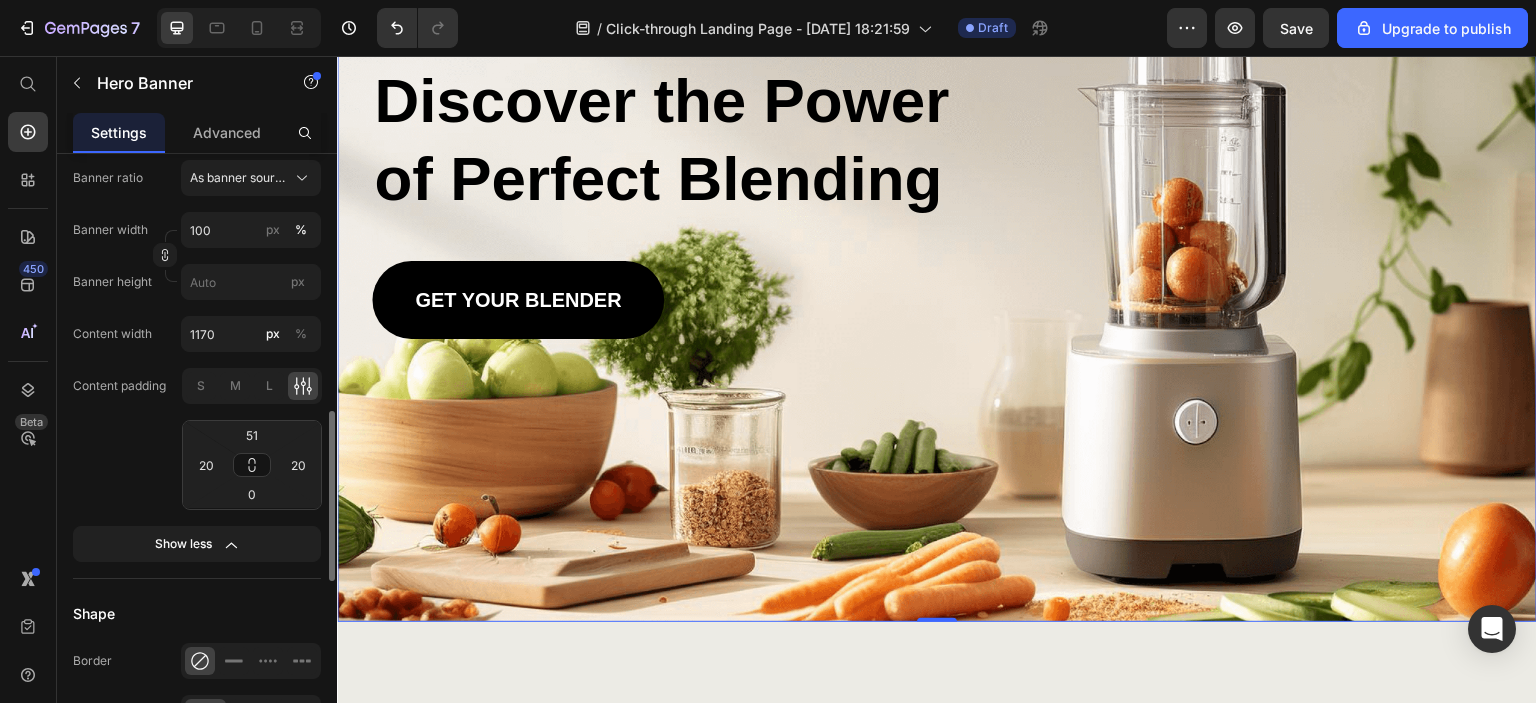 scroll, scrollTop: 914, scrollLeft: 0, axis: vertical 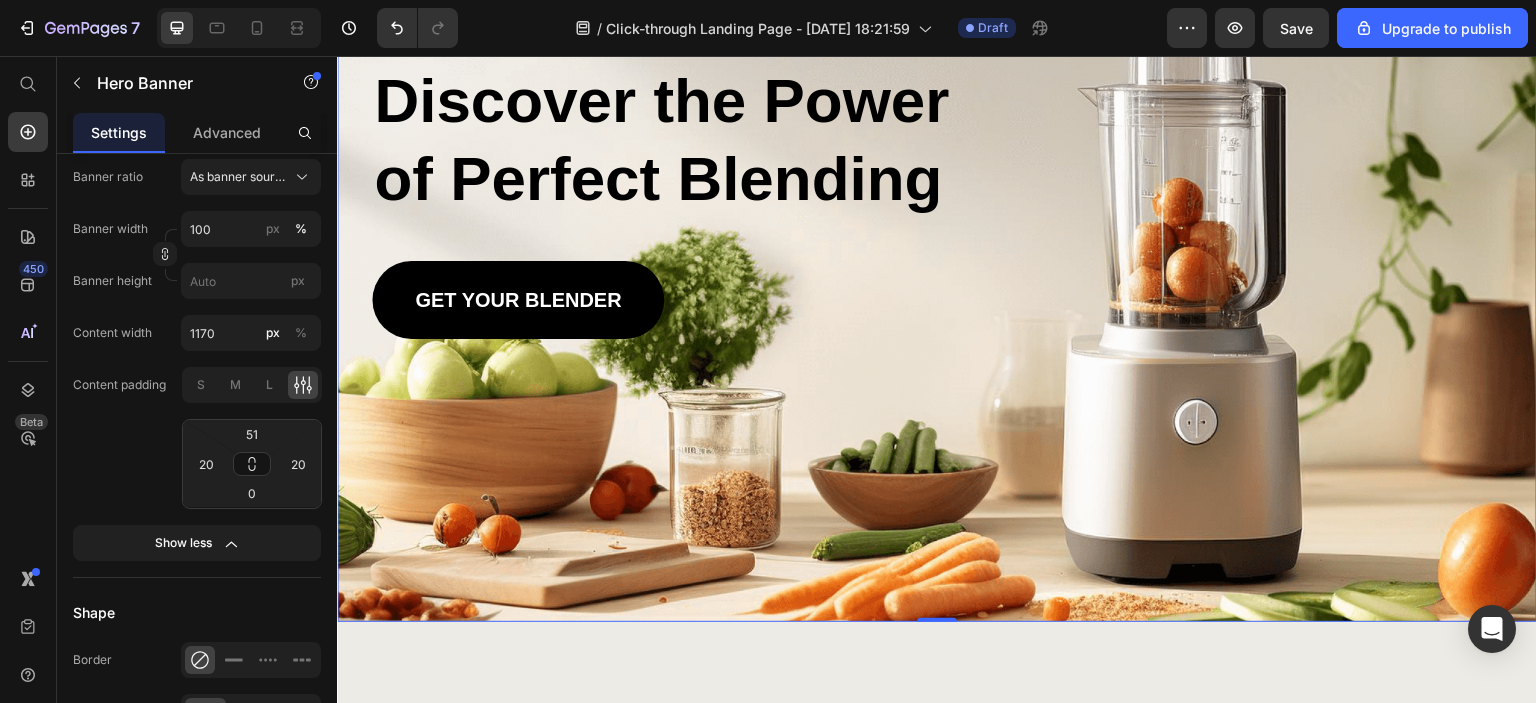 click at bounding box center [937, 245] 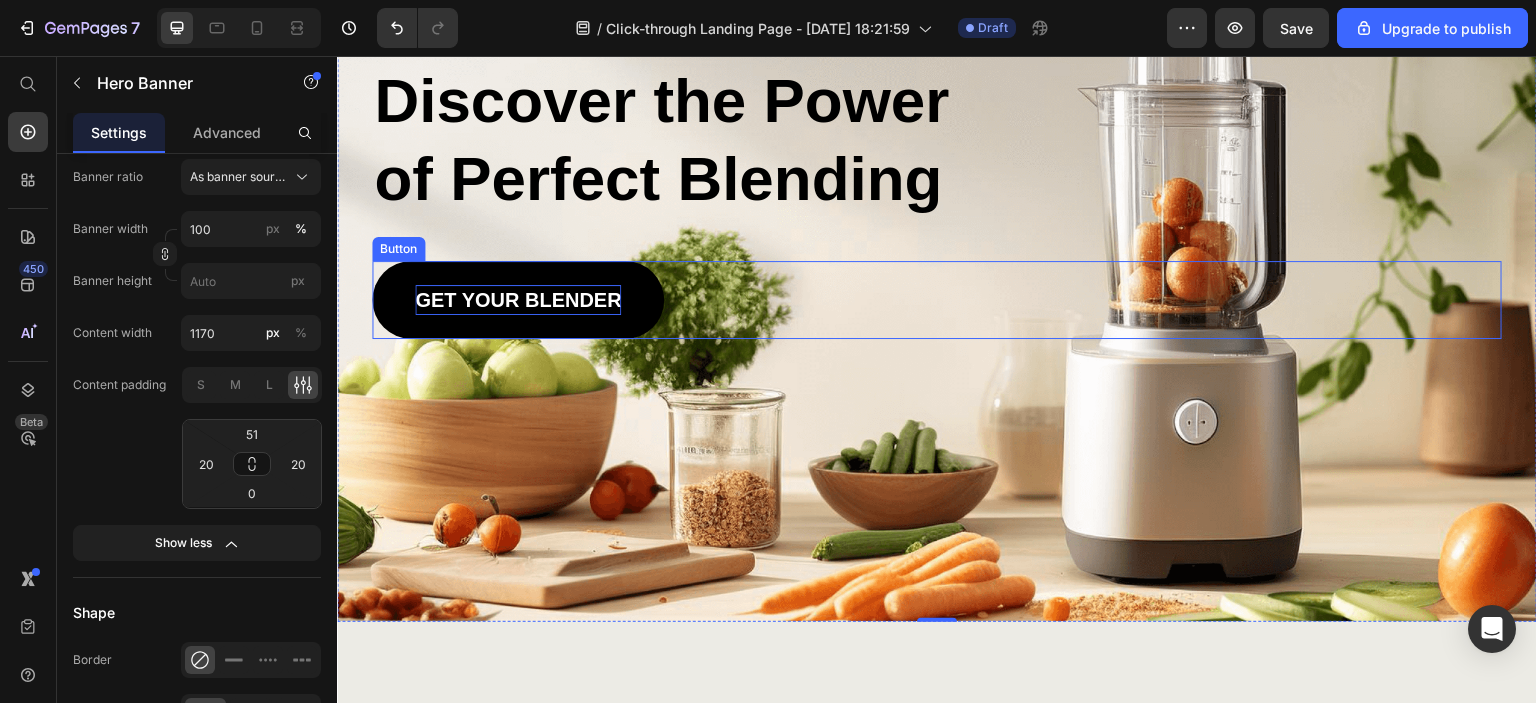 click on "GET YOUR BLENDER" at bounding box center [518, 300] 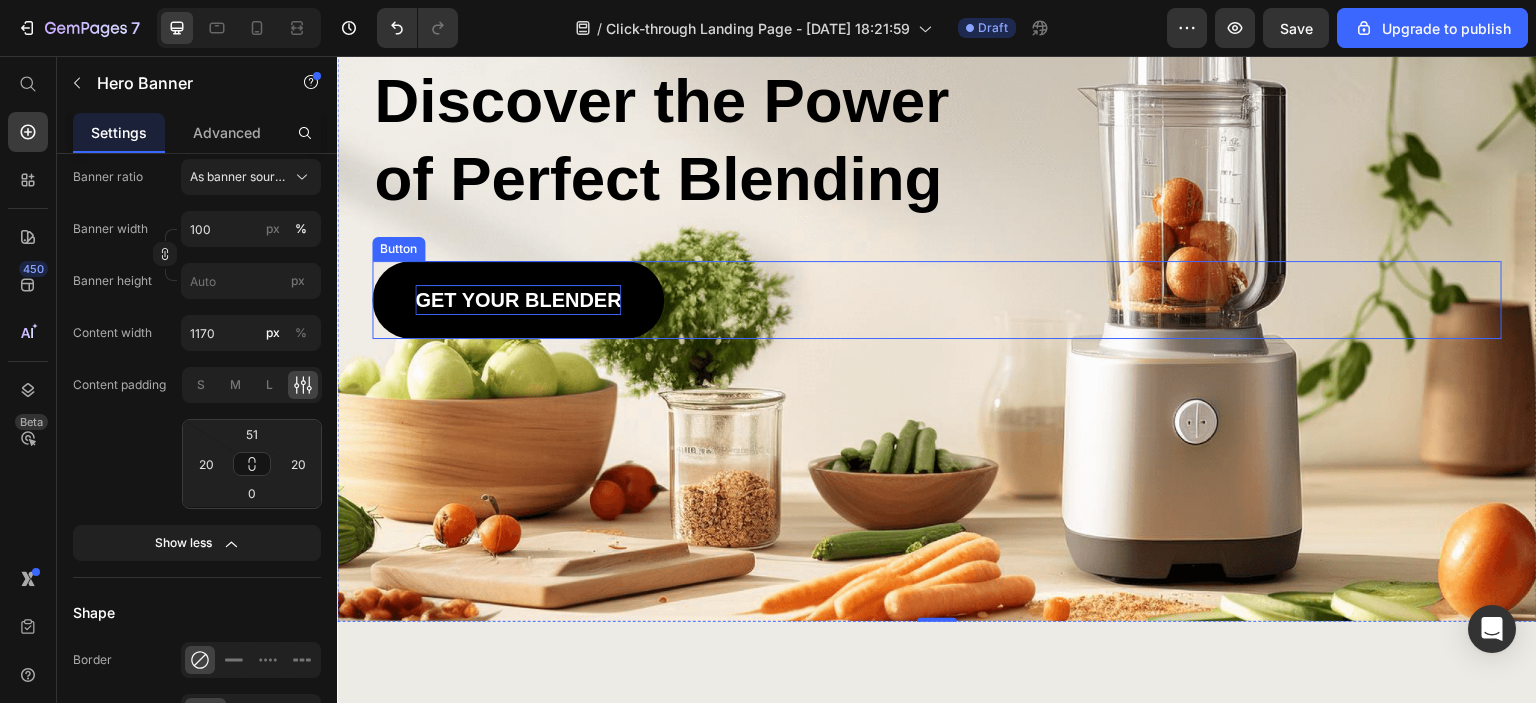 click on "GET YOUR BLENDER" at bounding box center [518, 300] 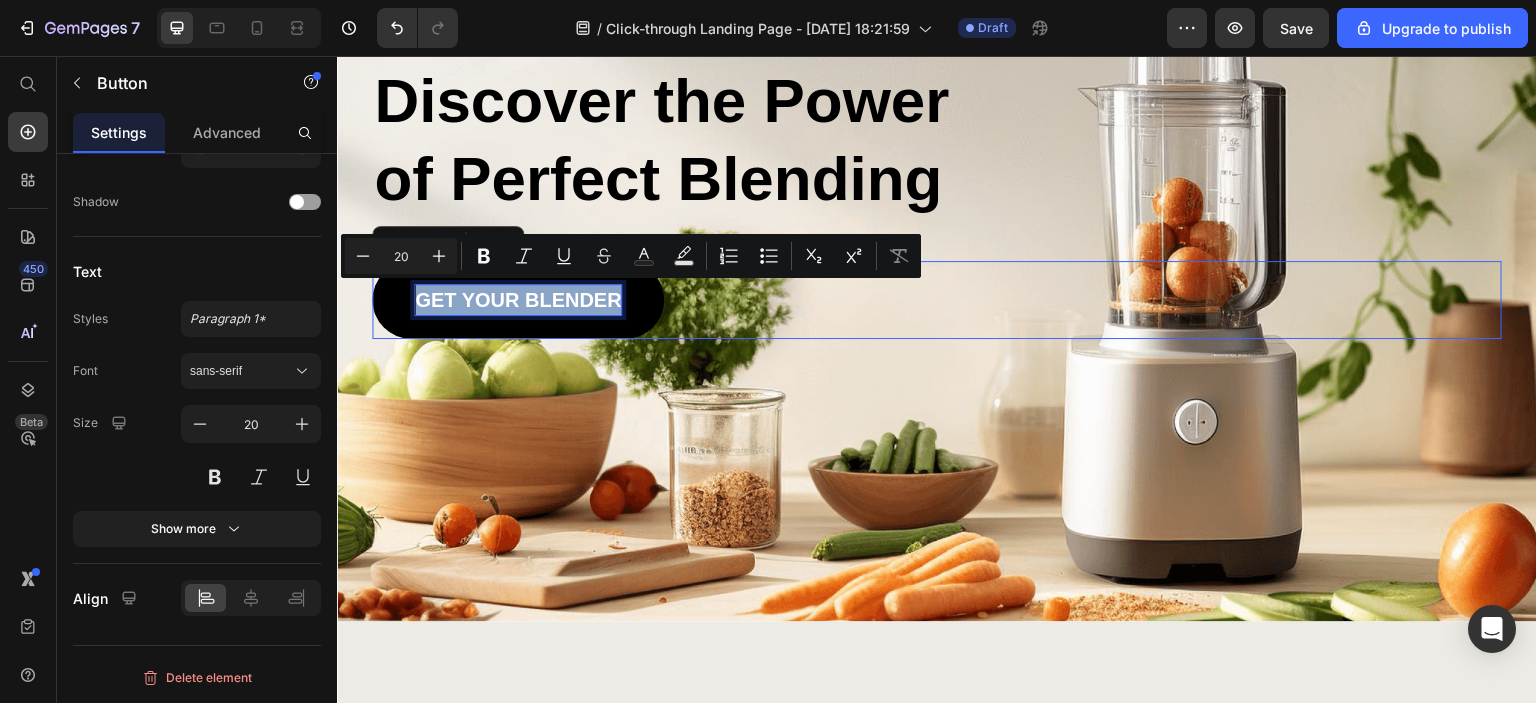 scroll, scrollTop: 0, scrollLeft: 0, axis: both 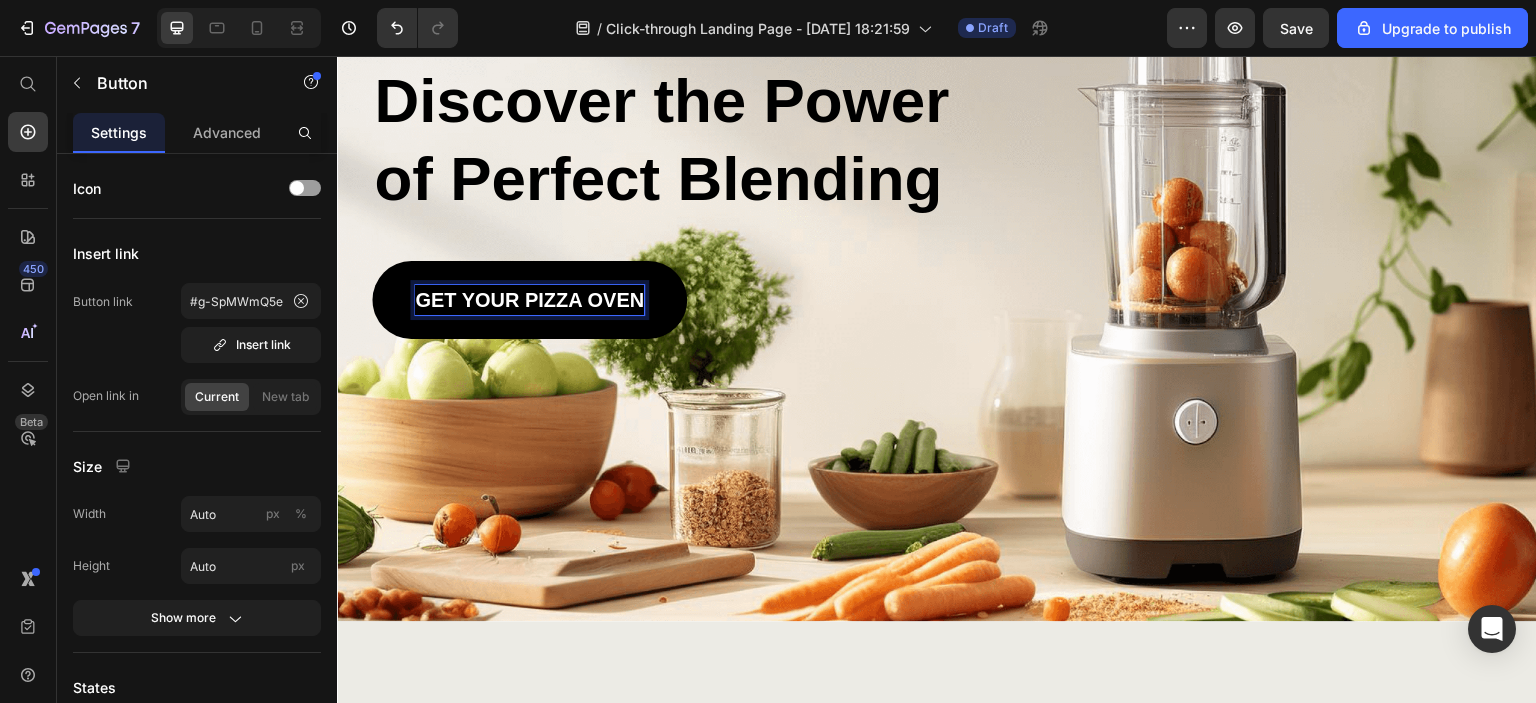 click on "Get Your Pizza Oven Button   0" at bounding box center [937, 300] 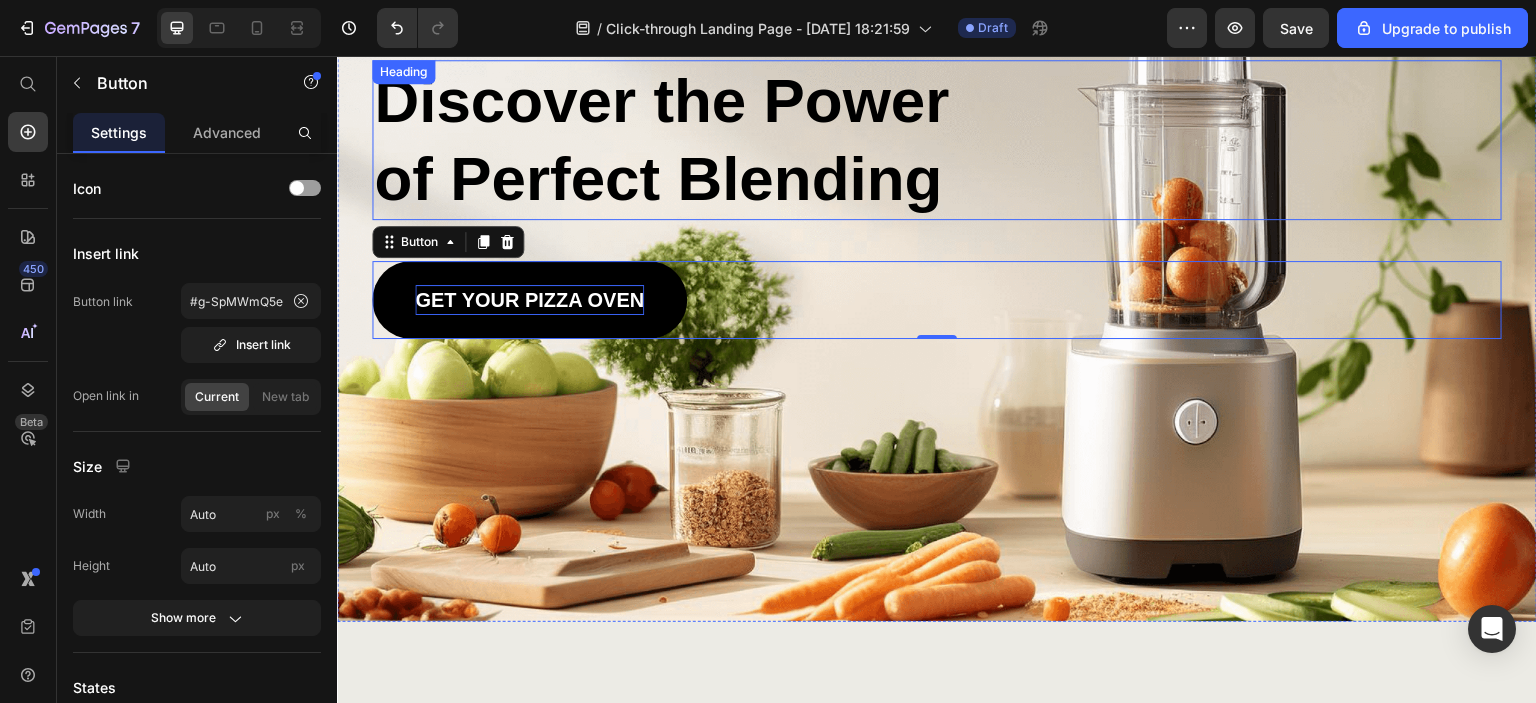 click on "Discover the Power of Perfect Blending" at bounding box center [681, 140] 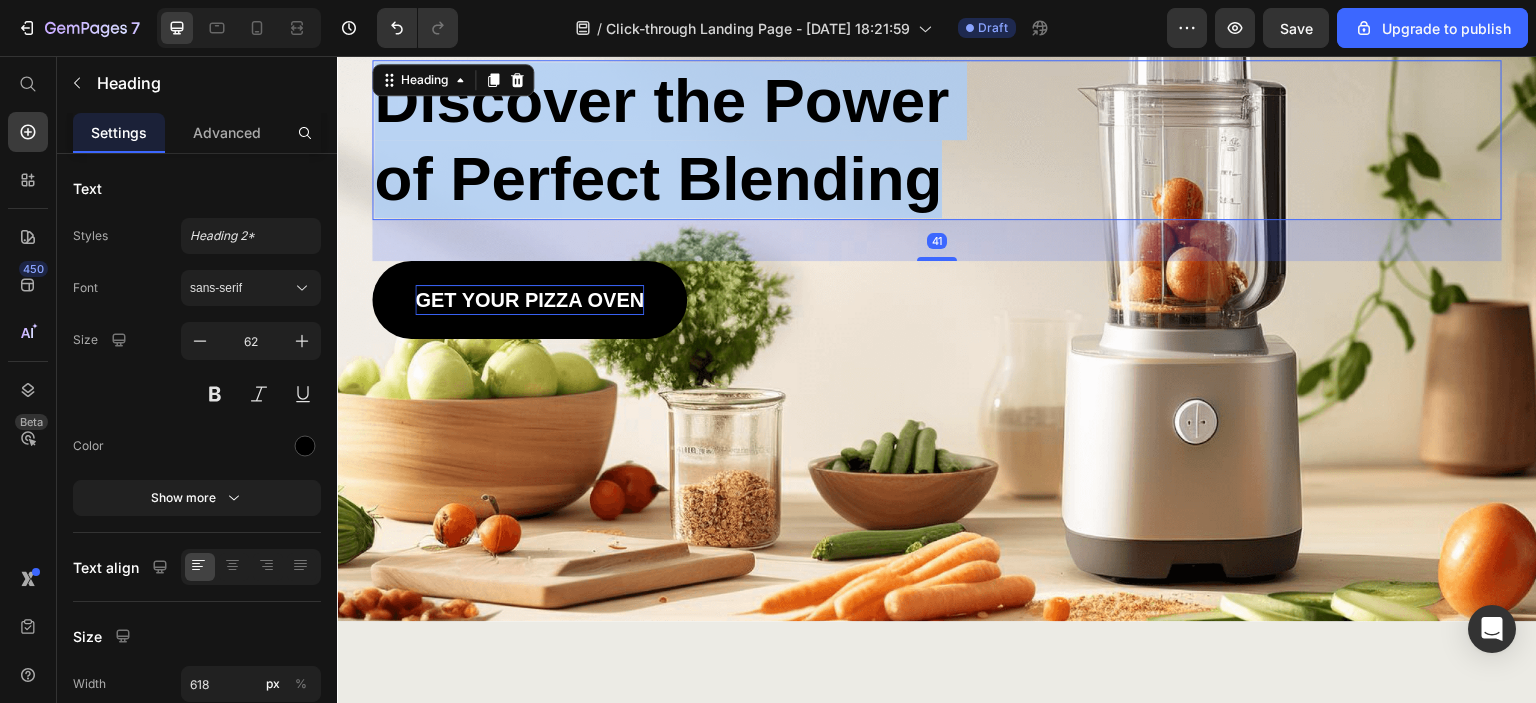 click on "Discover the Power of Perfect Blending" at bounding box center (681, 140) 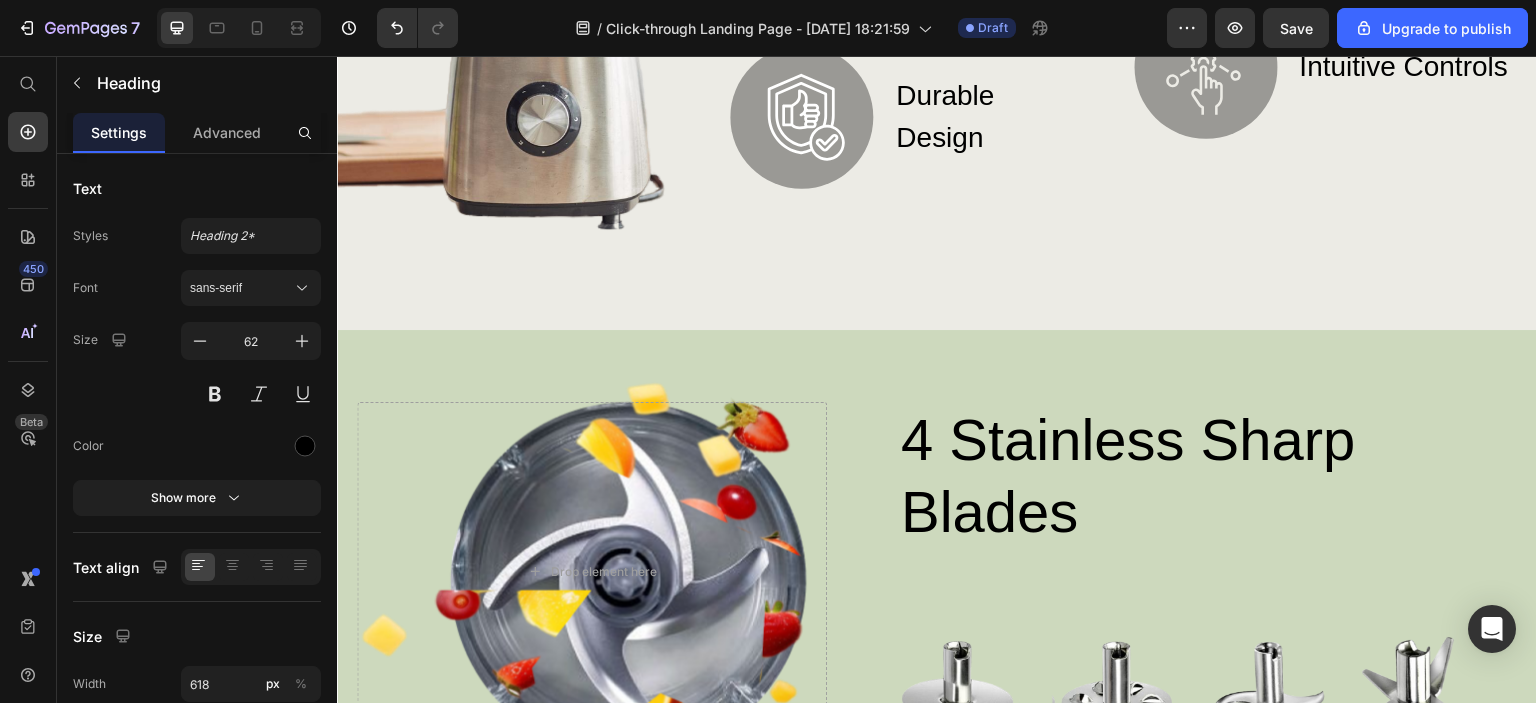 scroll, scrollTop: 1252, scrollLeft: 0, axis: vertical 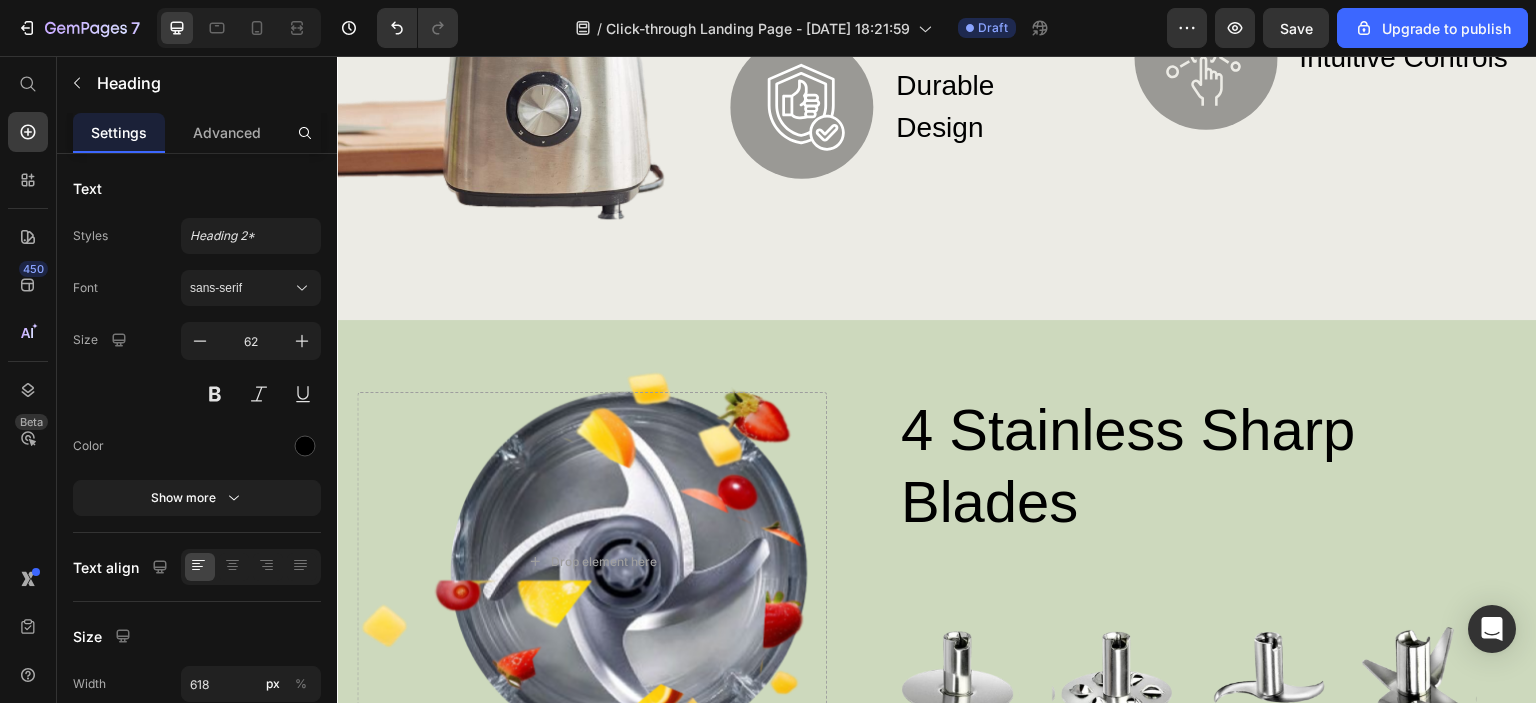 type on "16" 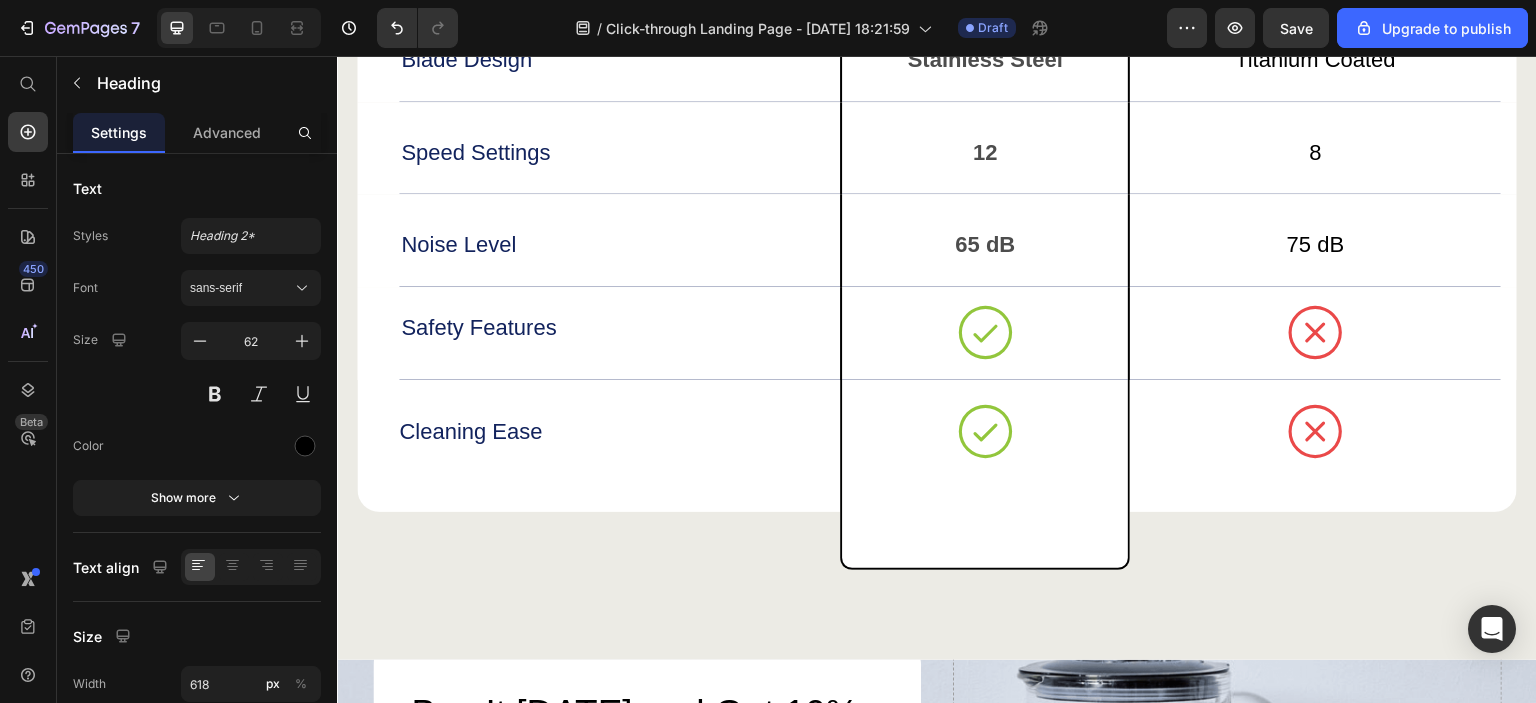 scroll, scrollTop: 4958, scrollLeft: 0, axis: vertical 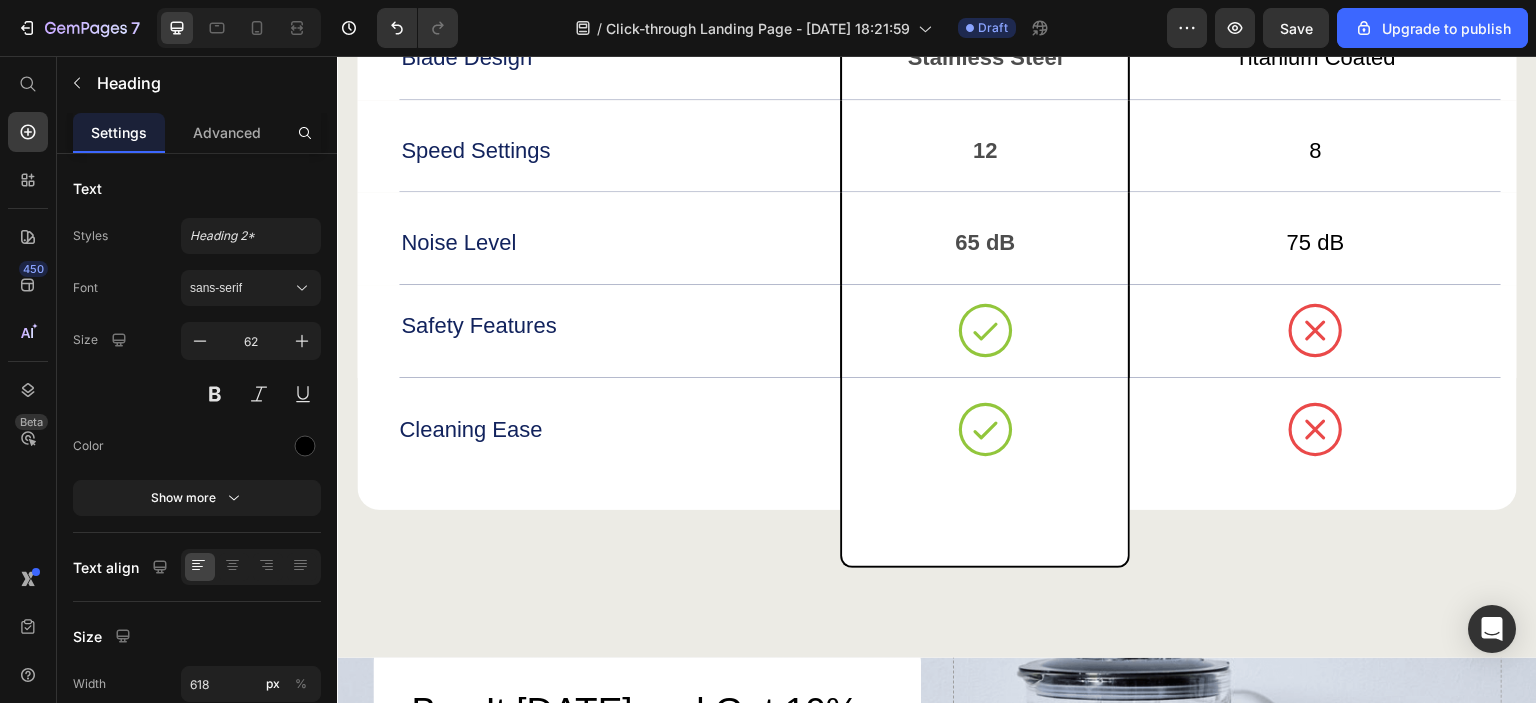 click on "1200W" at bounding box center [985, -31] 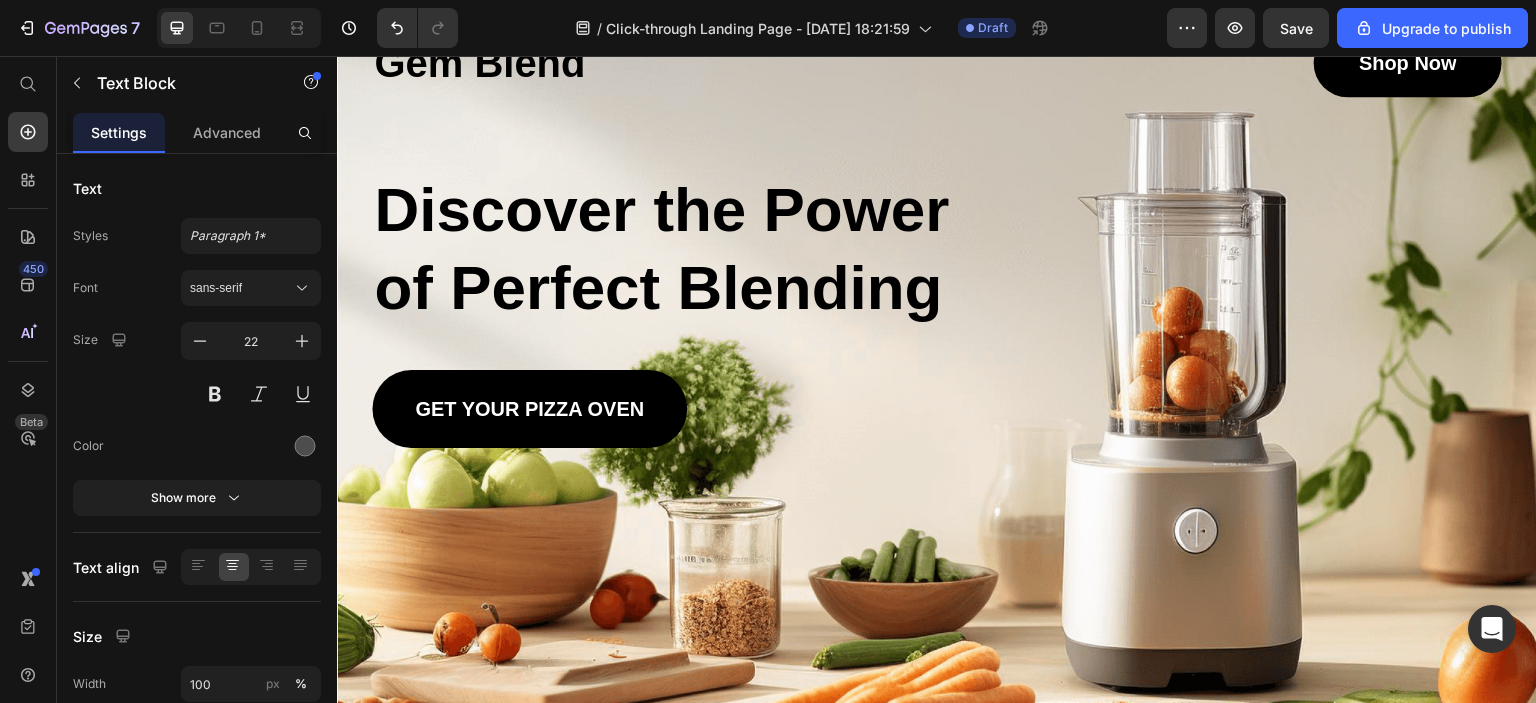 scroll, scrollTop: 0, scrollLeft: 0, axis: both 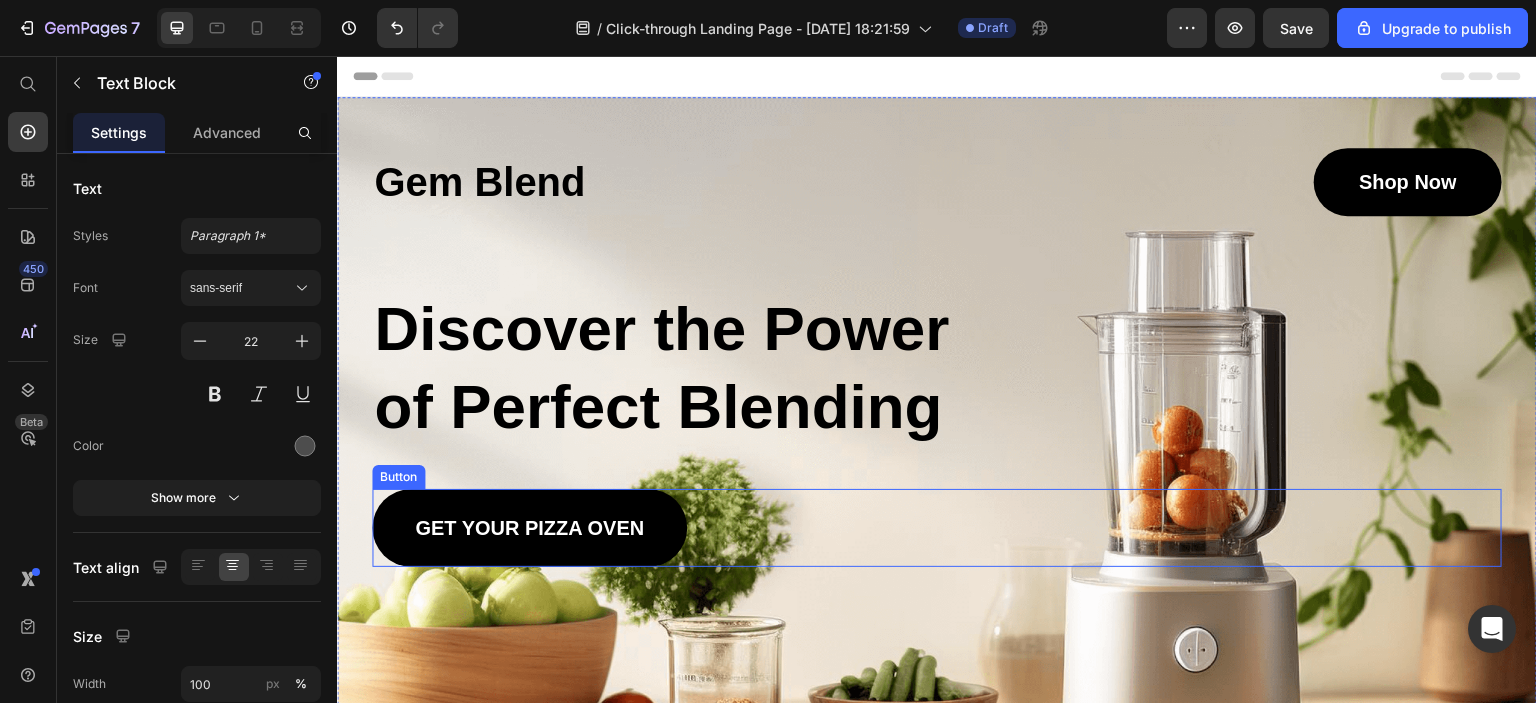 click on "Get Your Pizza Oven Button" at bounding box center [937, 528] 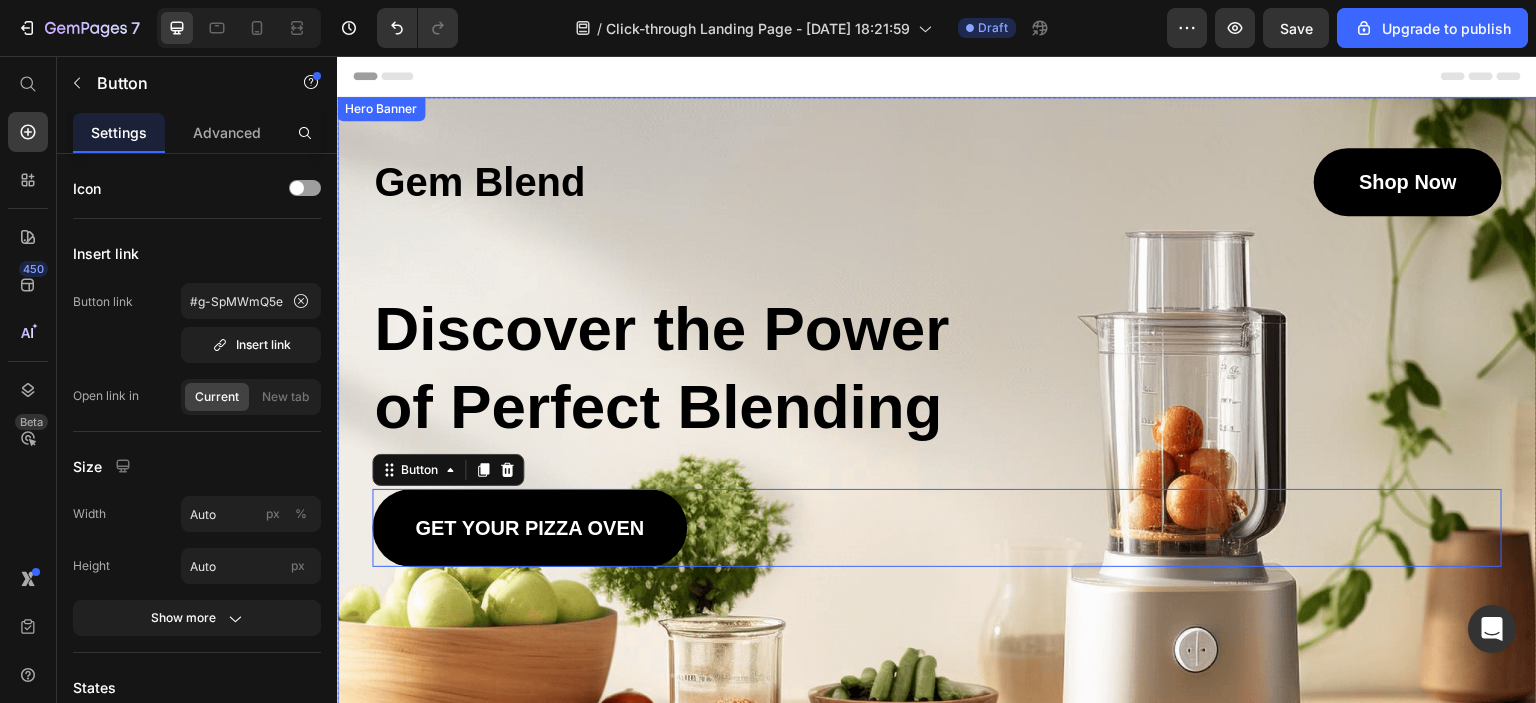 click at bounding box center [937, 473] 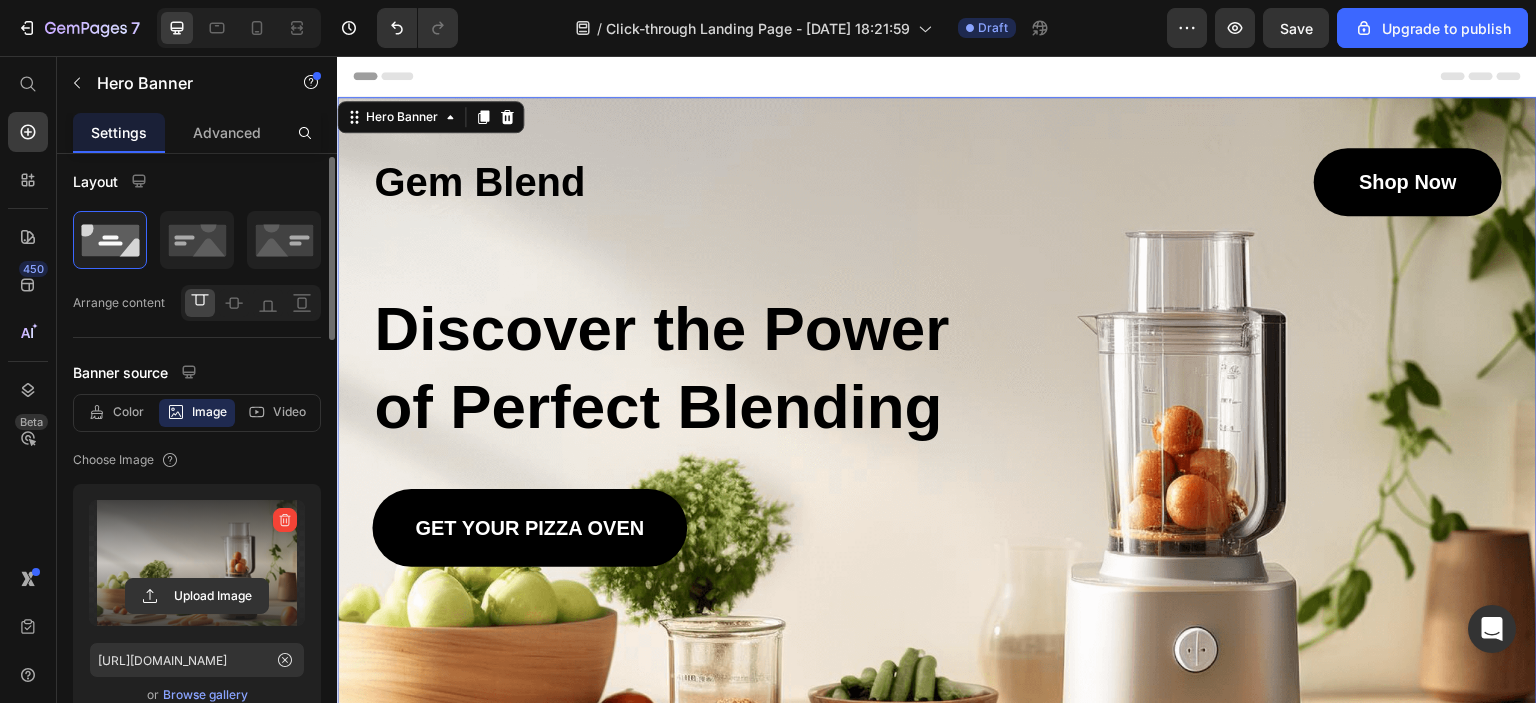 scroll, scrollTop: 8, scrollLeft: 0, axis: vertical 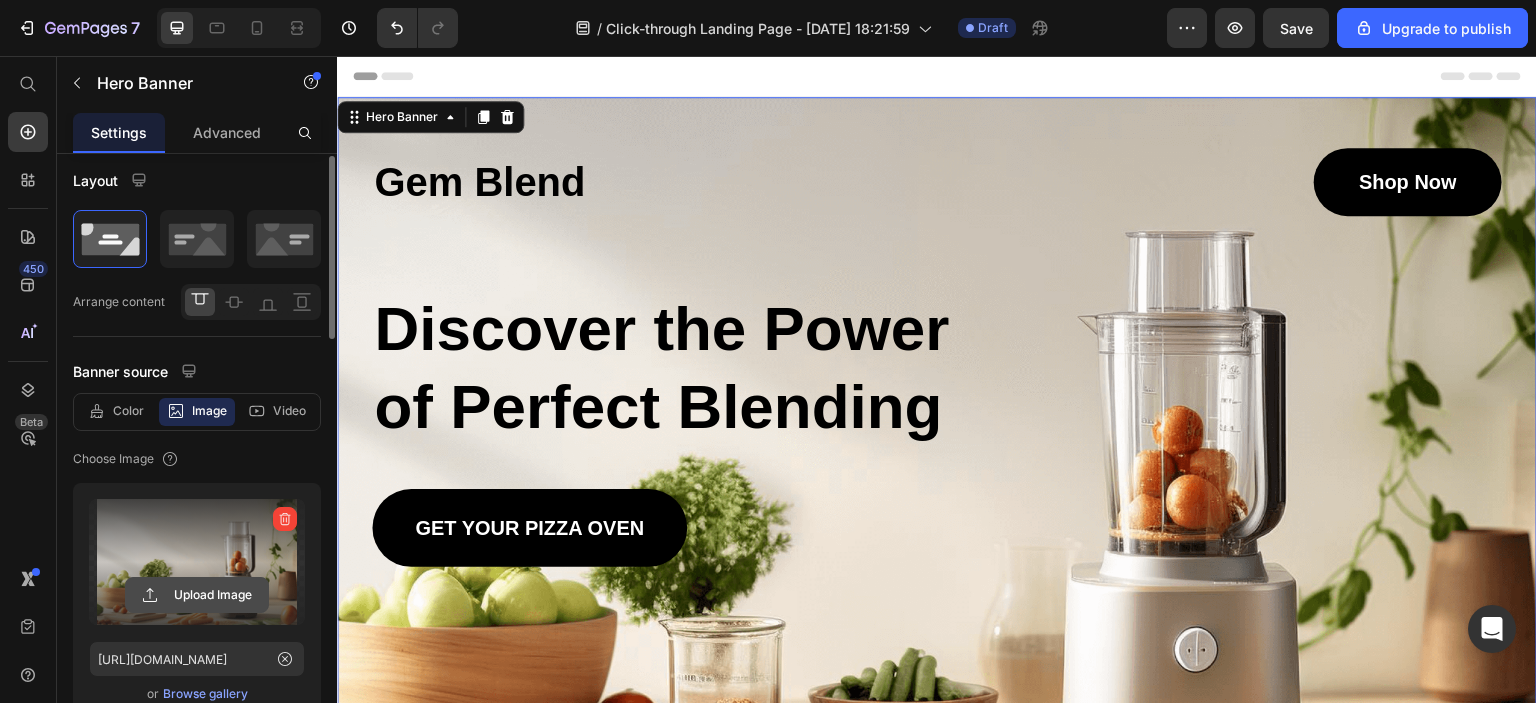 click 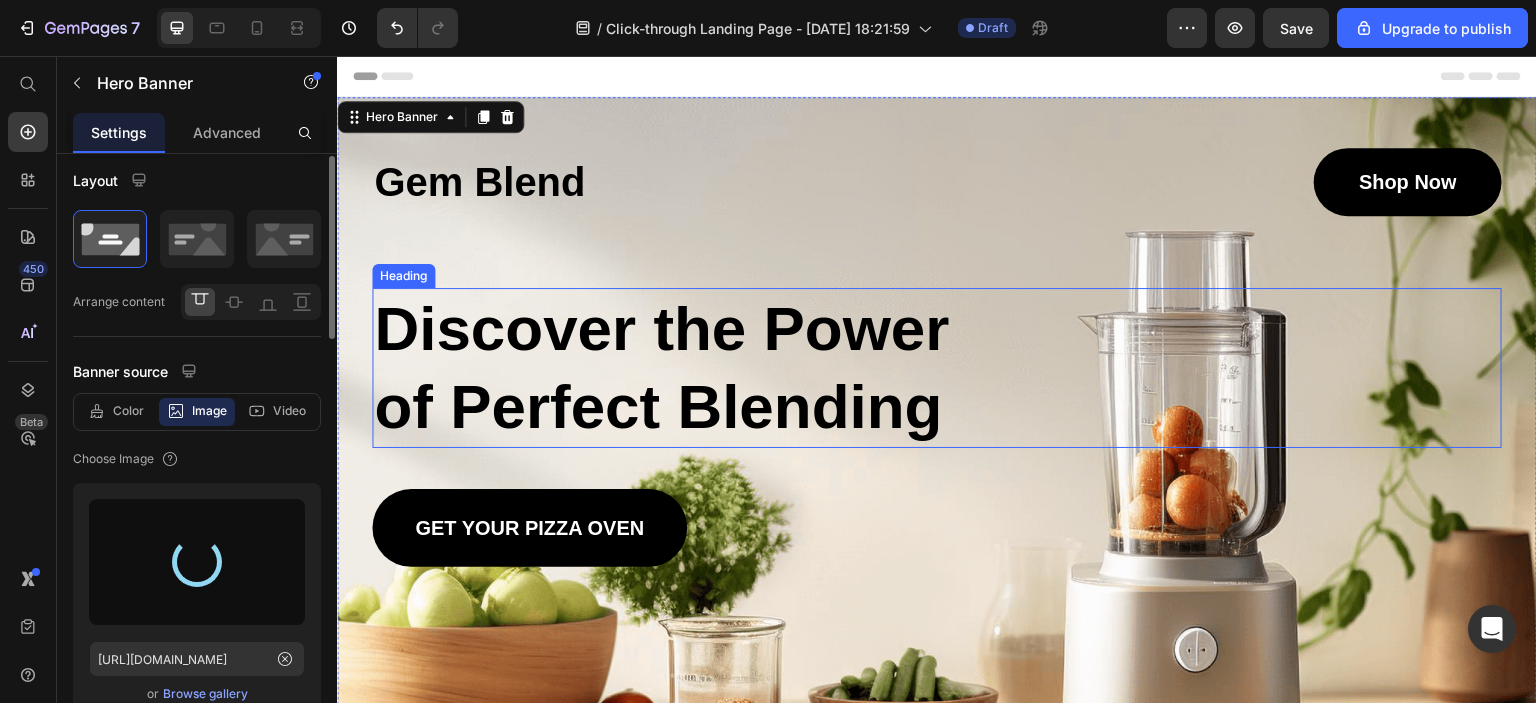 click on "Discover the Power of Perfect Blending" at bounding box center (681, 368) 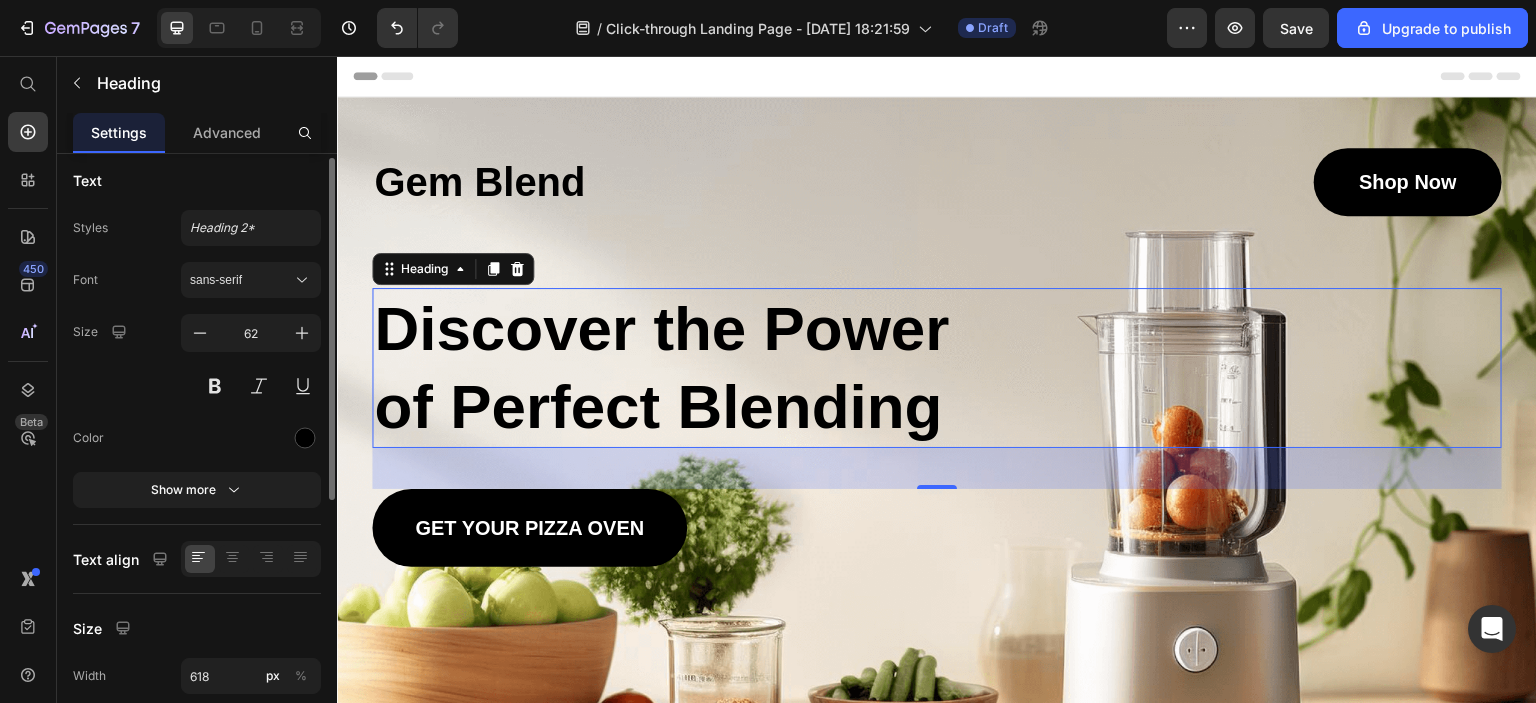 click on "Discover the Power of Perfect Blending" at bounding box center (681, 368) 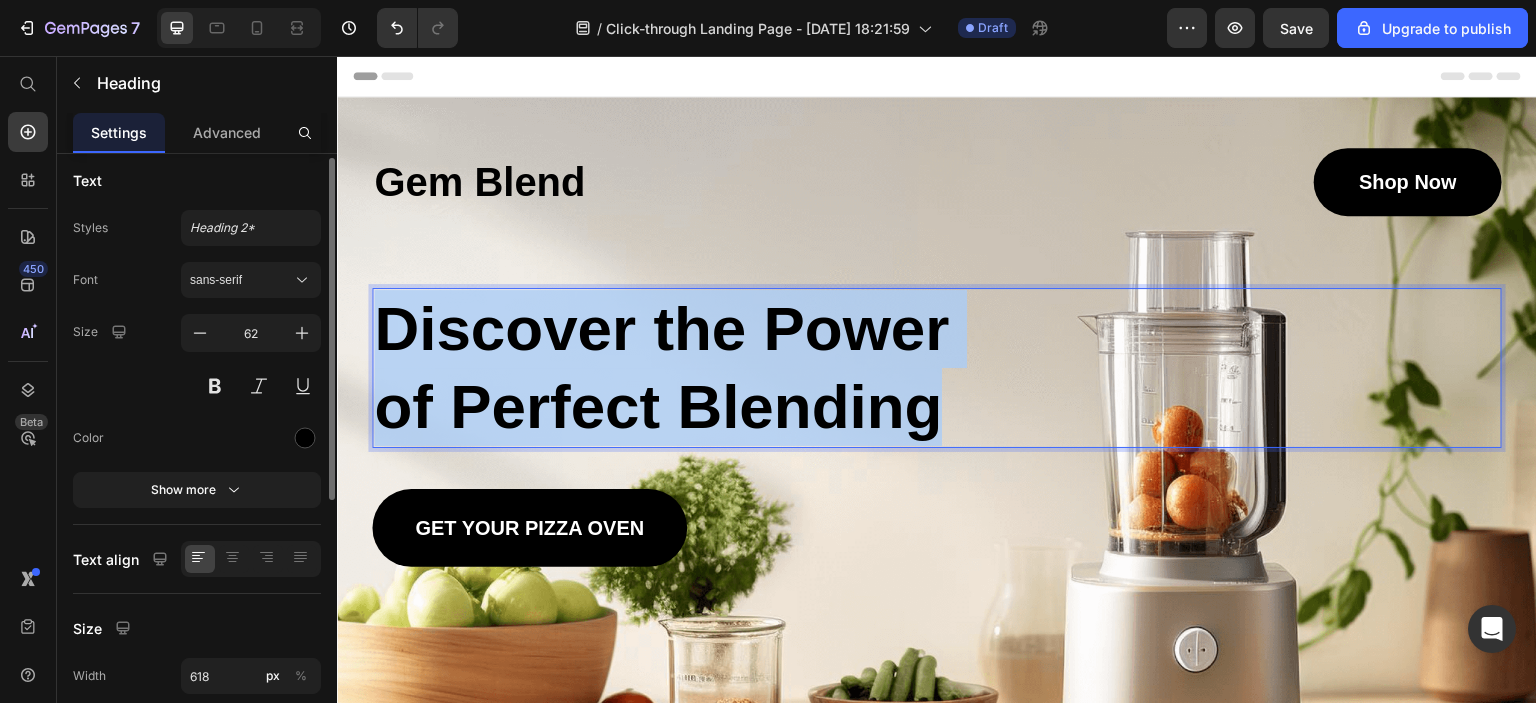 scroll, scrollTop: 0, scrollLeft: 0, axis: both 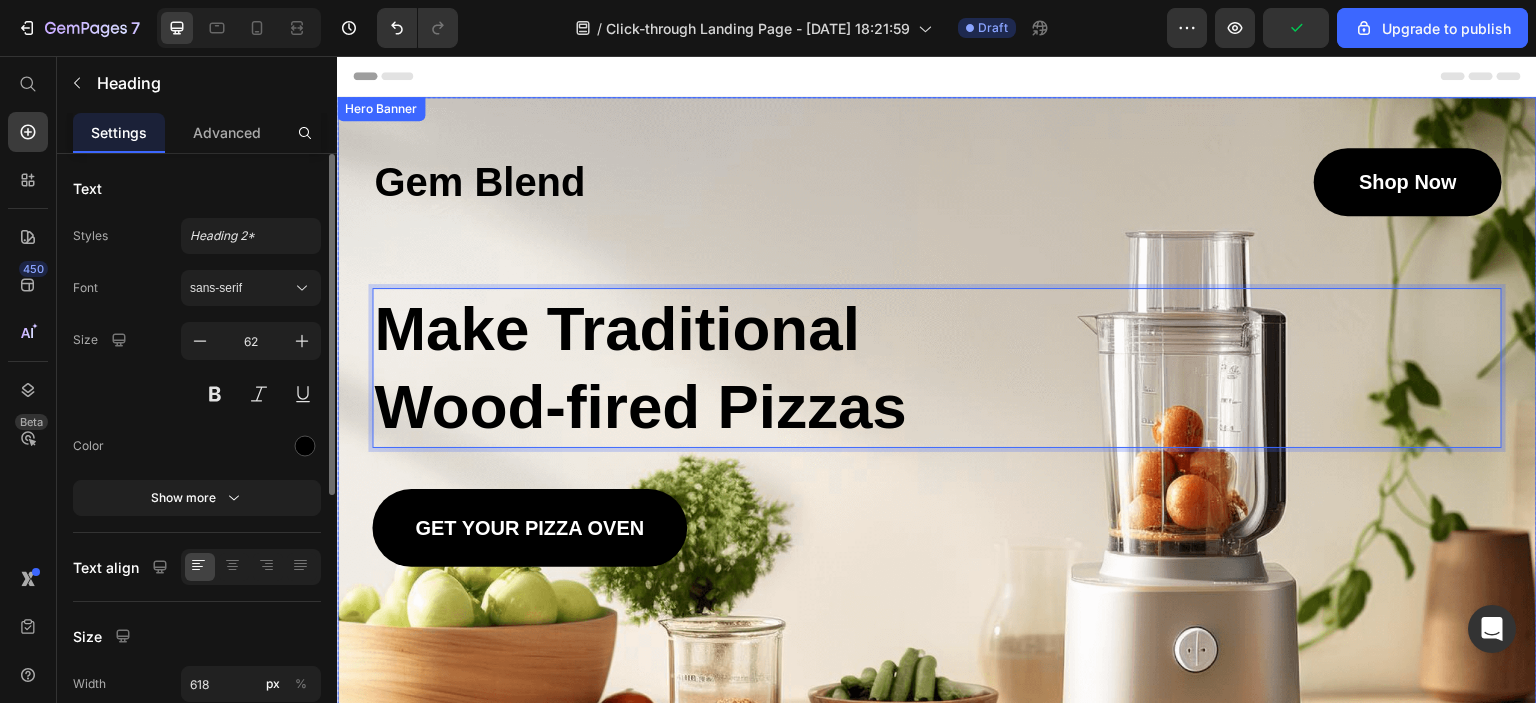 click at bounding box center [937, 473] 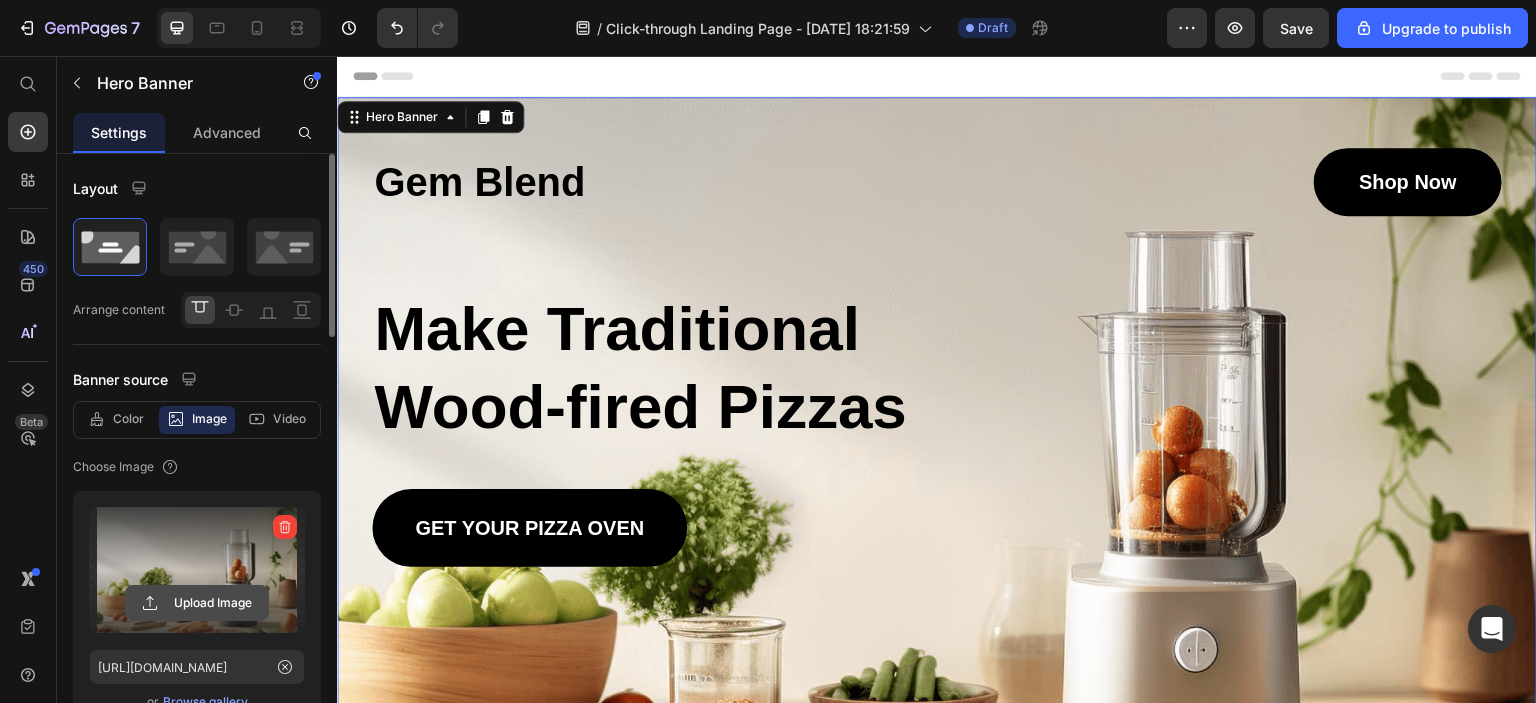 click 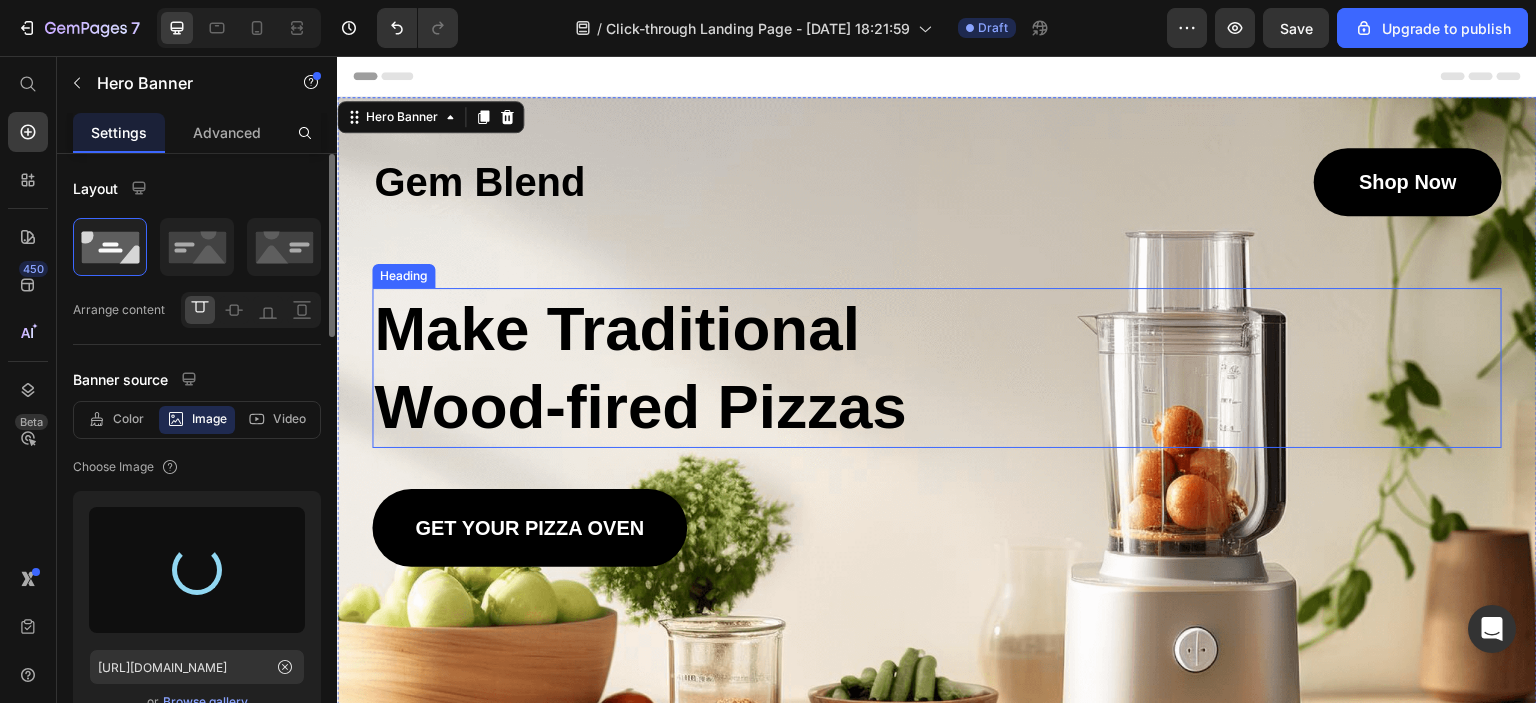 type on "[URL][DOMAIN_NAME]" 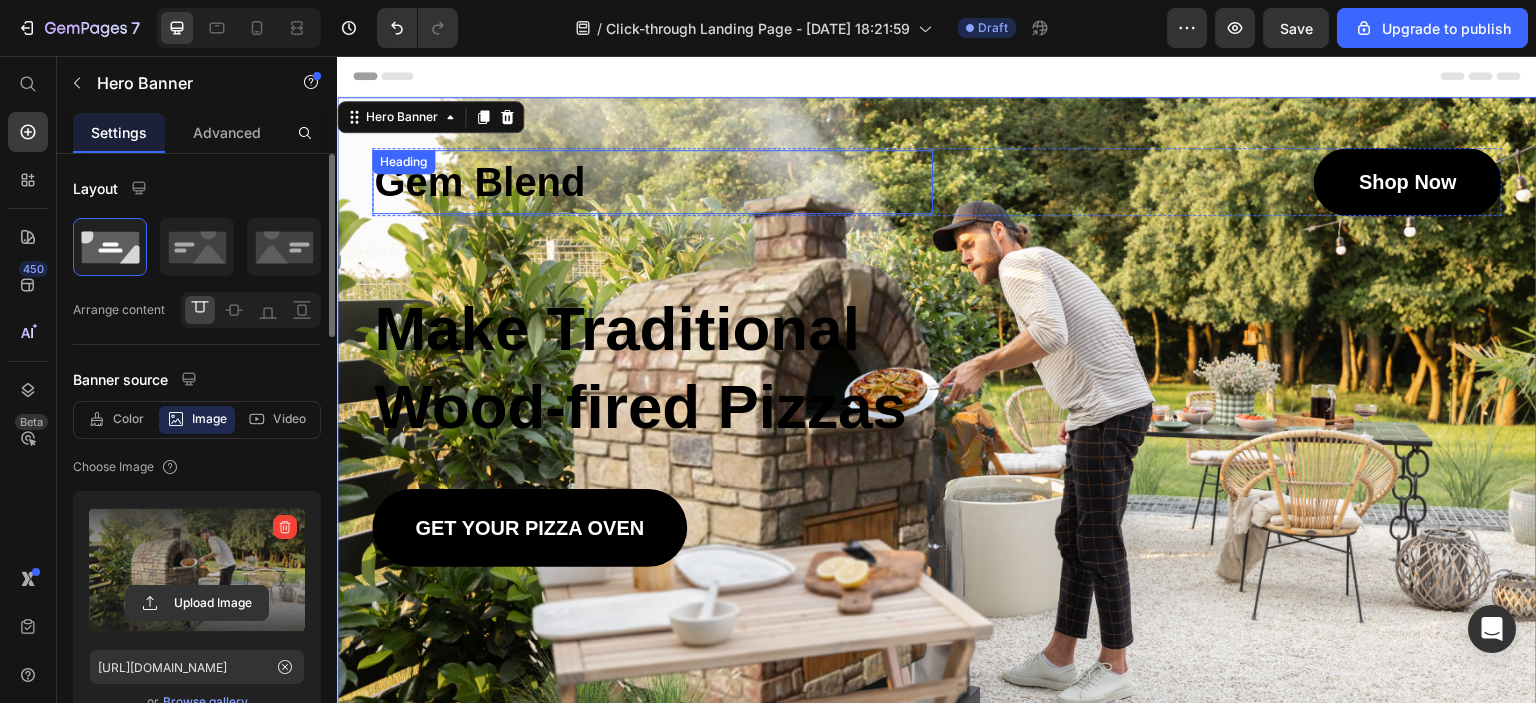 click on "Gem Blend" at bounding box center [652, 182] 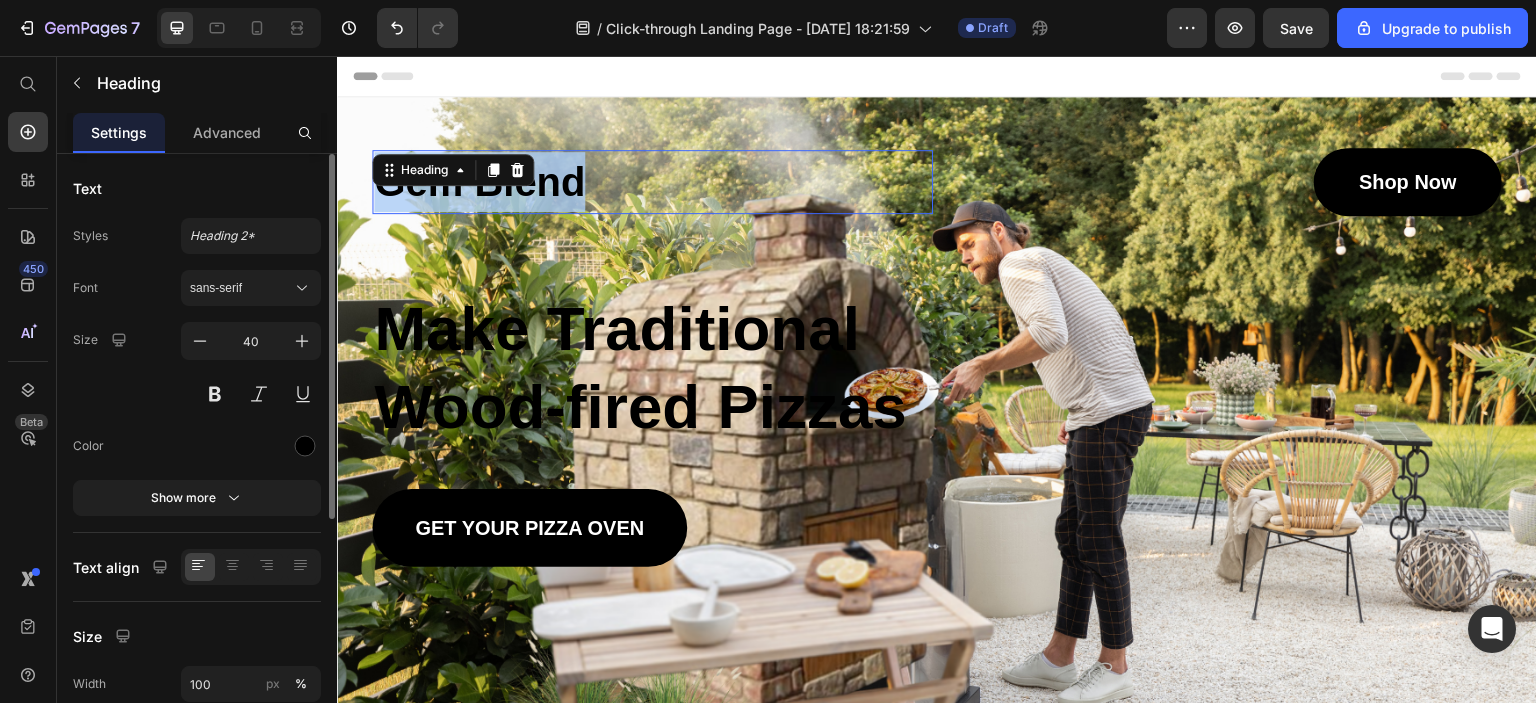 click on "Gem Blend" at bounding box center [652, 182] 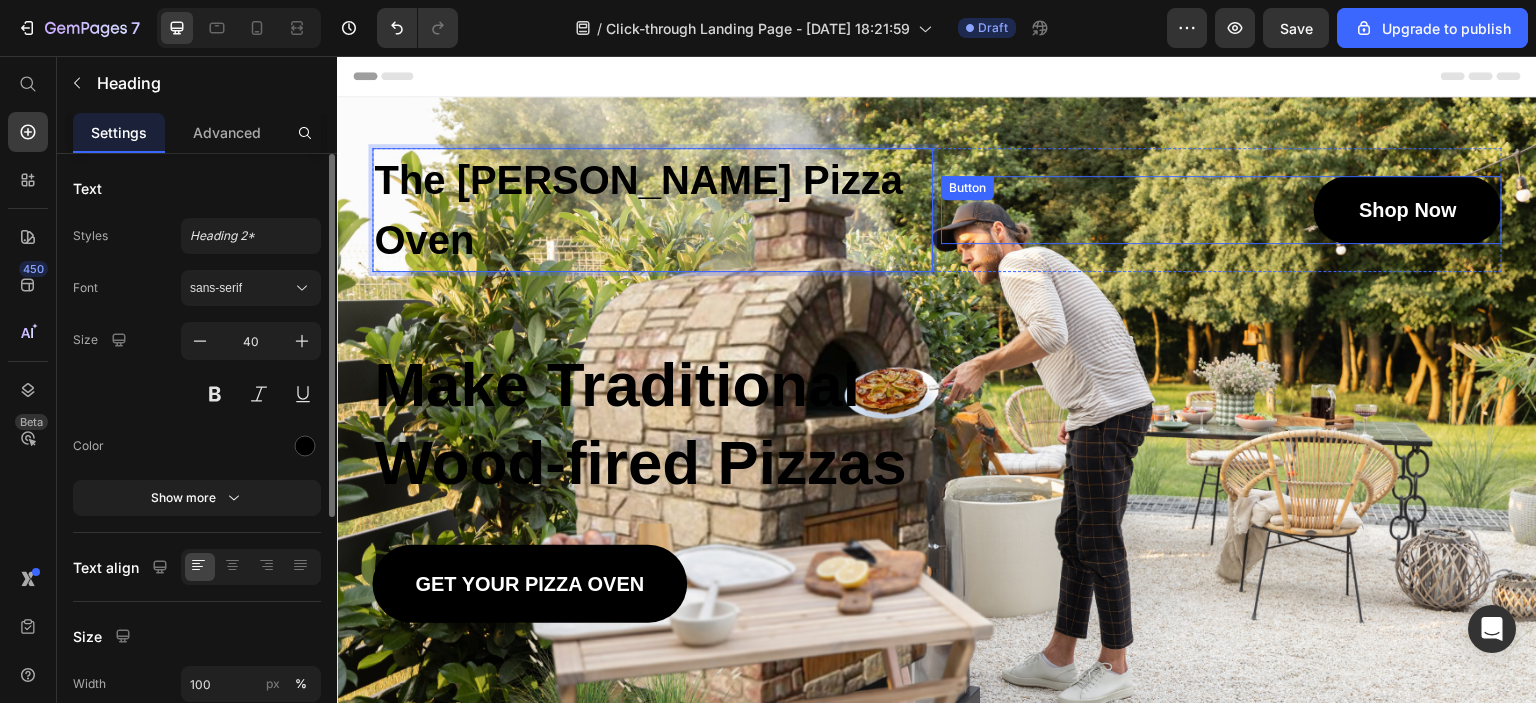 click on "shop now Button" at bounding box center (1221, 210) 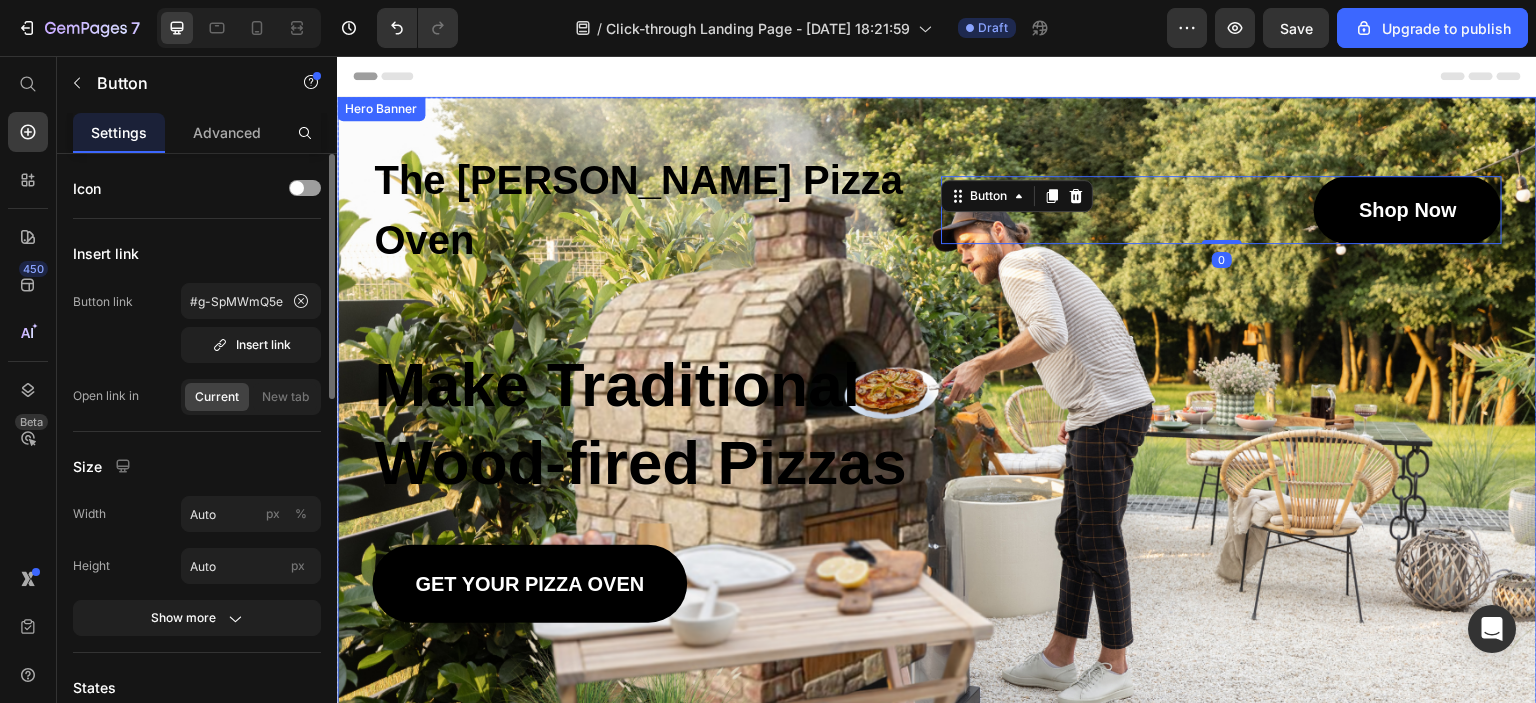 click on "The [PERSON_NAME] Pizza Oven Heading shop now Button   0 Row Make Traditional Wood-fired Pizzas Heading Get Your Pizza Oven Button" at bounding box center [937, 360] 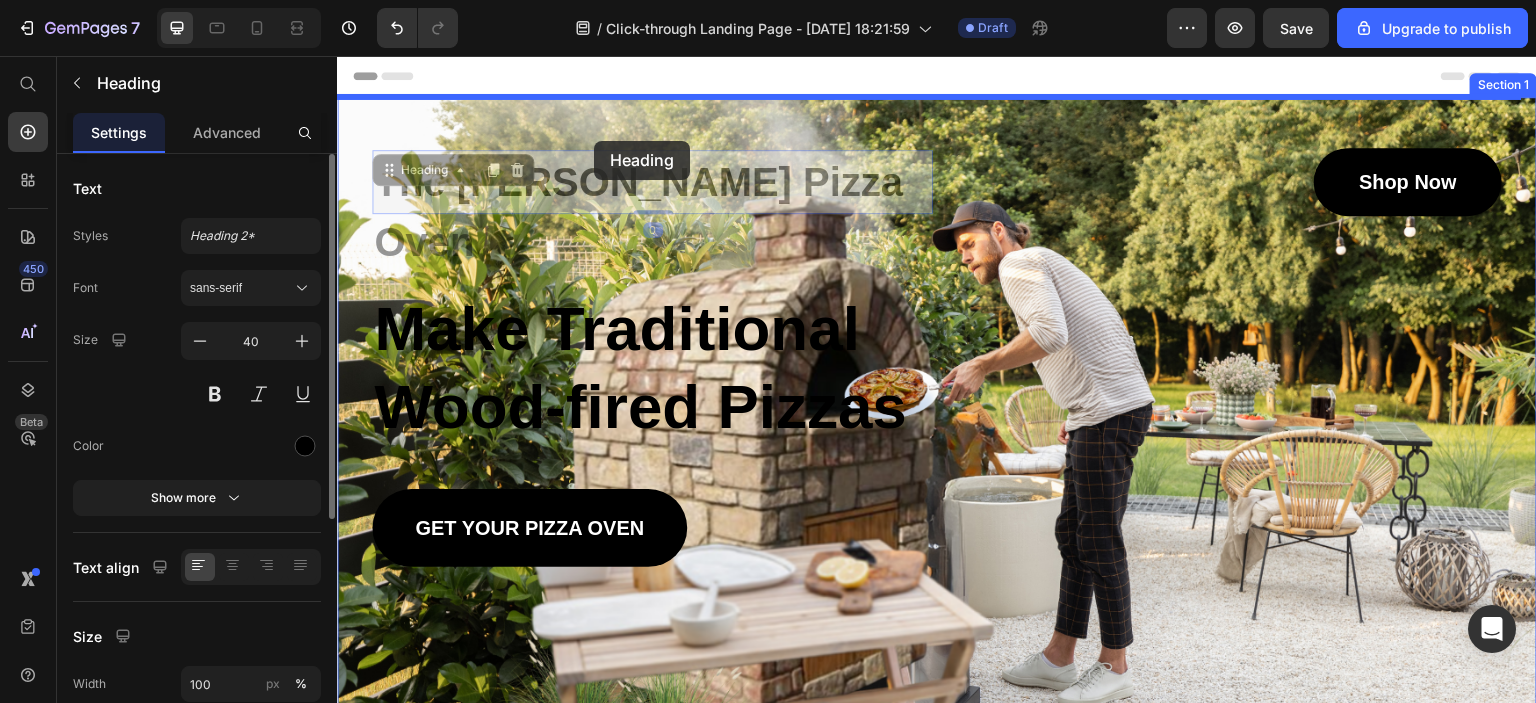 drag, startPoint x: 547, startPoint y: 174, endPoint x: 597, endPoint y: 139, distance: 61.03278 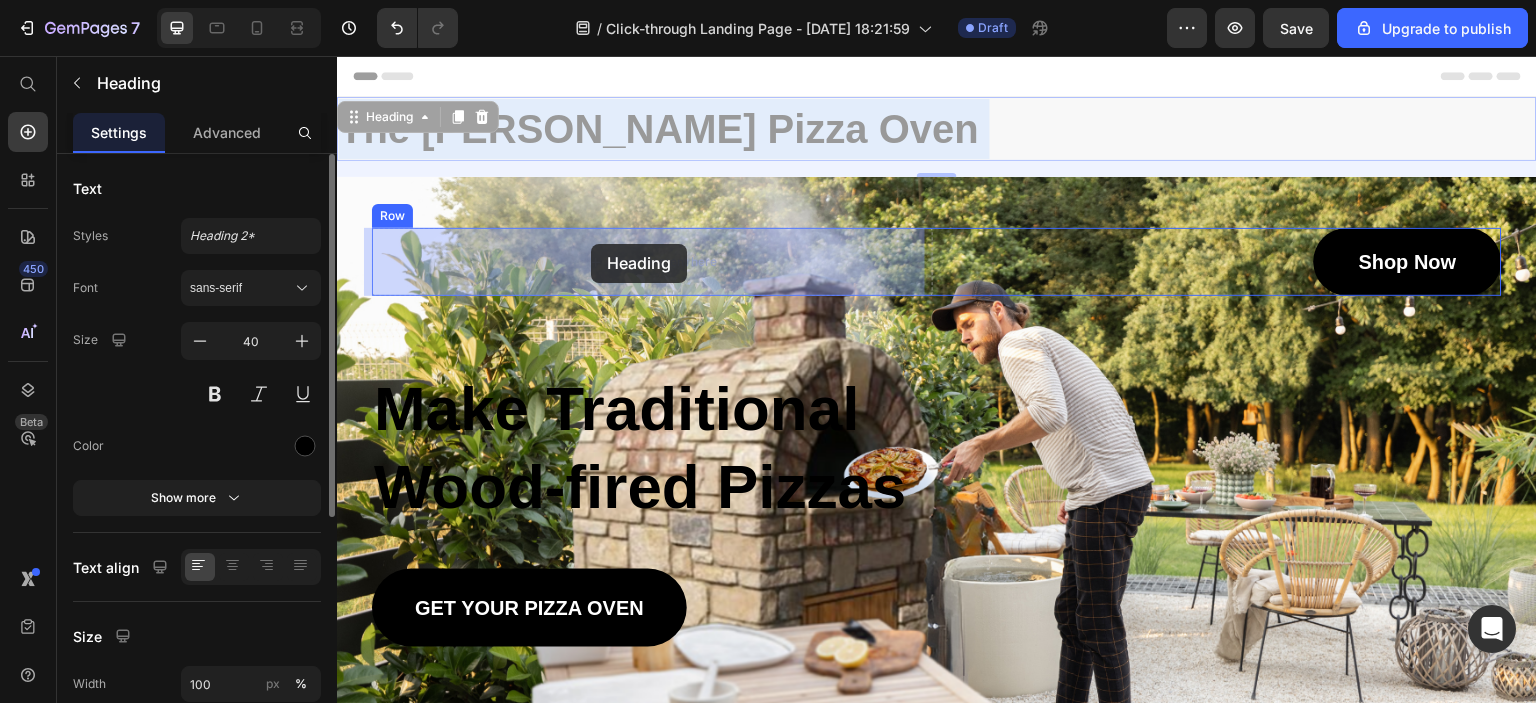 drag, startPoint x: 597, startPoint y: 139, endPoint x: 592, endPoint y: 245, distance: 106.11786 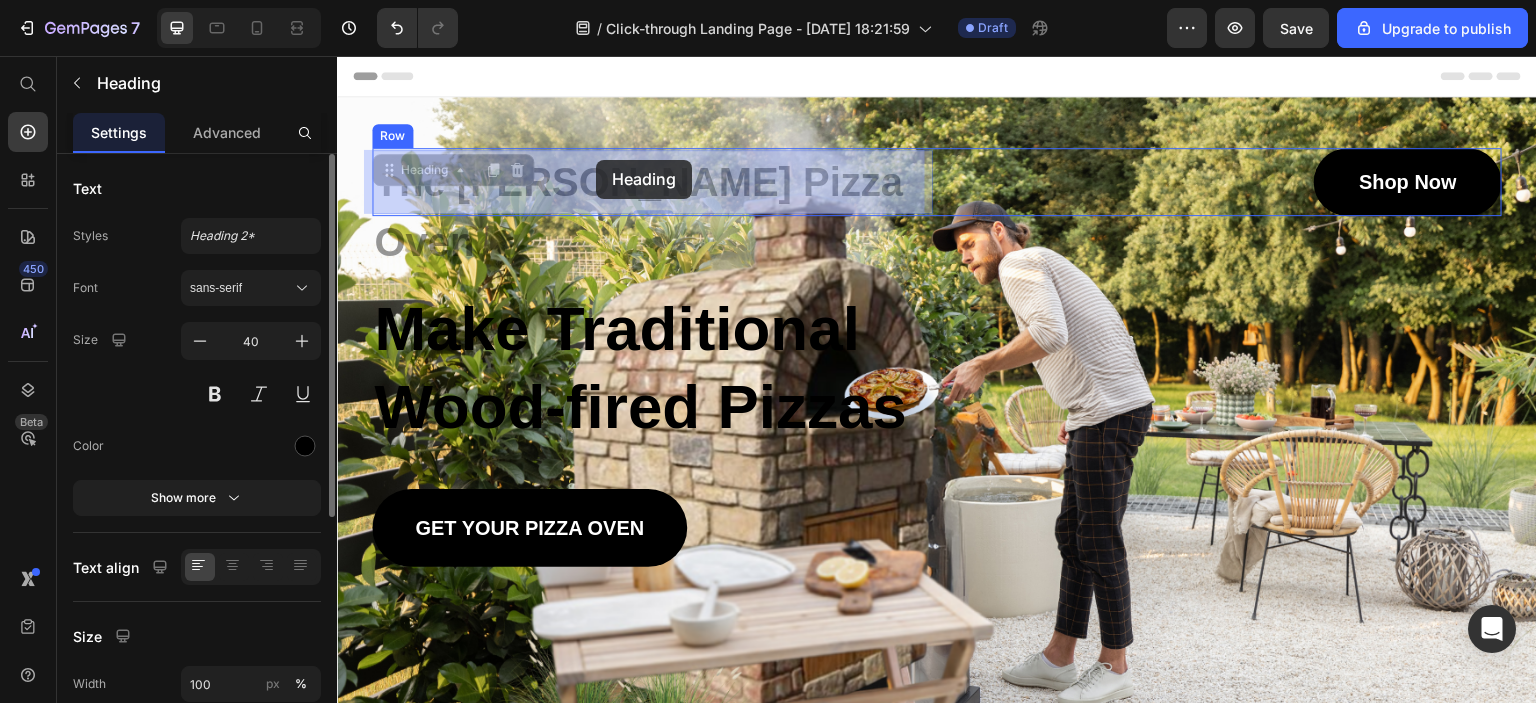drag, startPoint x: 386, startPoint y: 172, endPoint x: 596, endPoint y: 160, distance: 210.34258 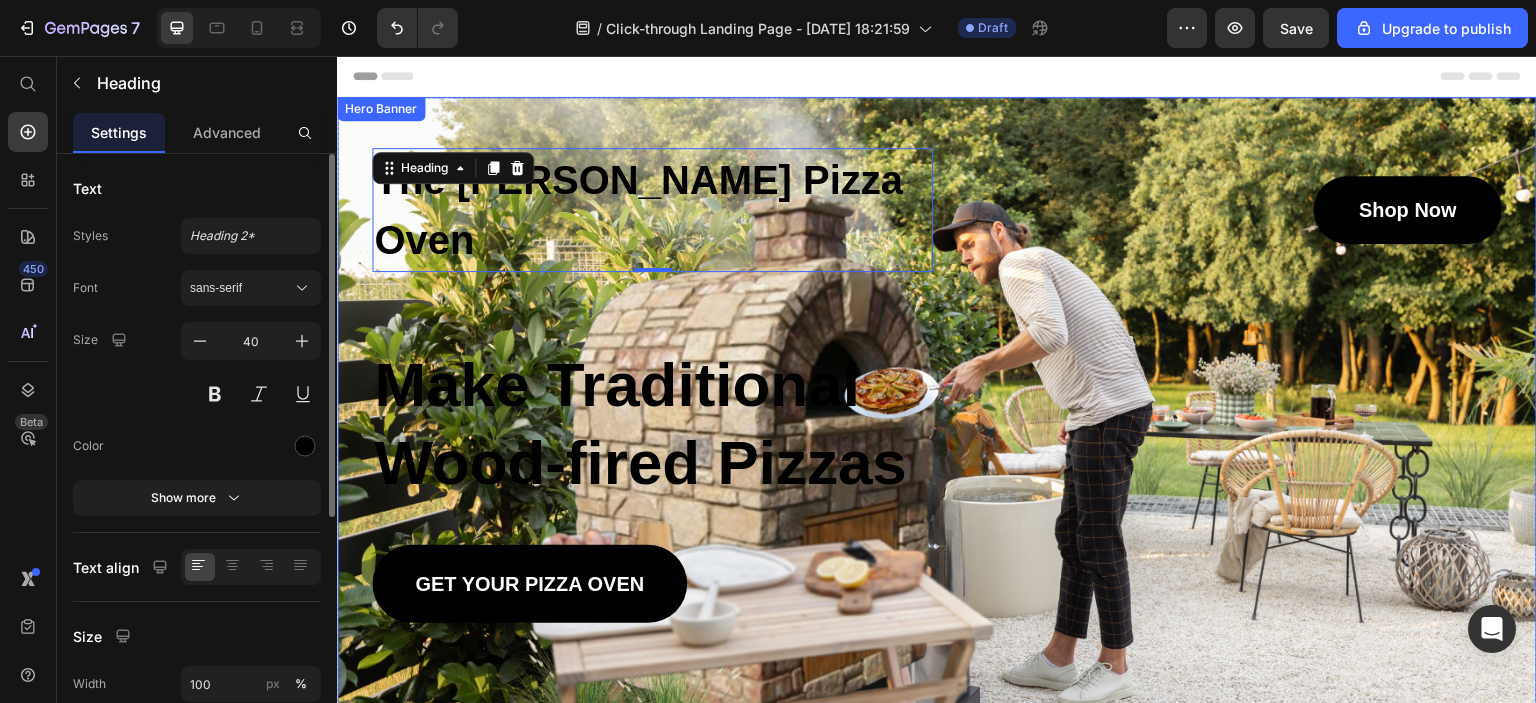 click on "The [PERSON_NAME] Pizza Oven Heading   0 shop now Button Row Make Traditional Wood-fired Pizzas Heading Get Your Pizza Oven Button" at bounding box center [937, 360] 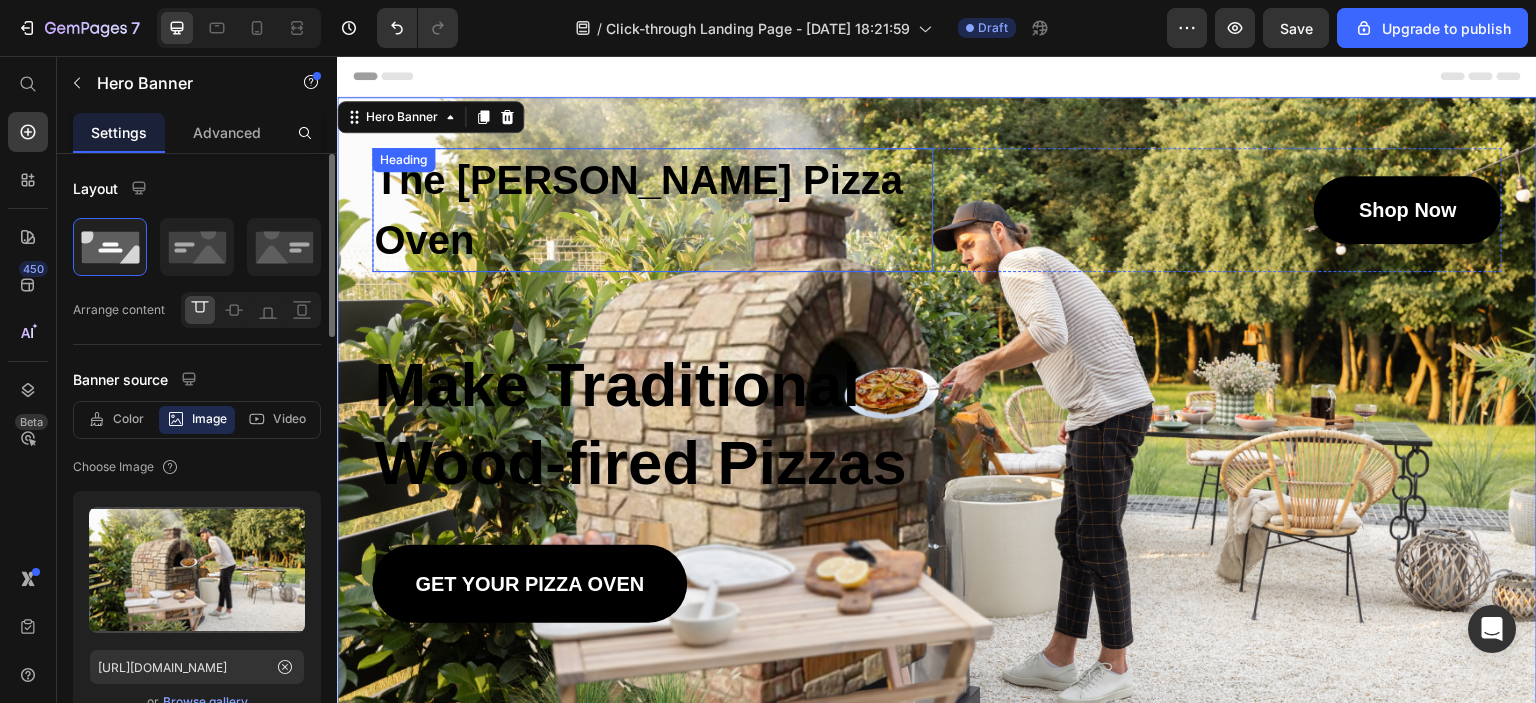click on "The [PERSON_NAME] Pizza Oven" at bounding box center (652, 210) 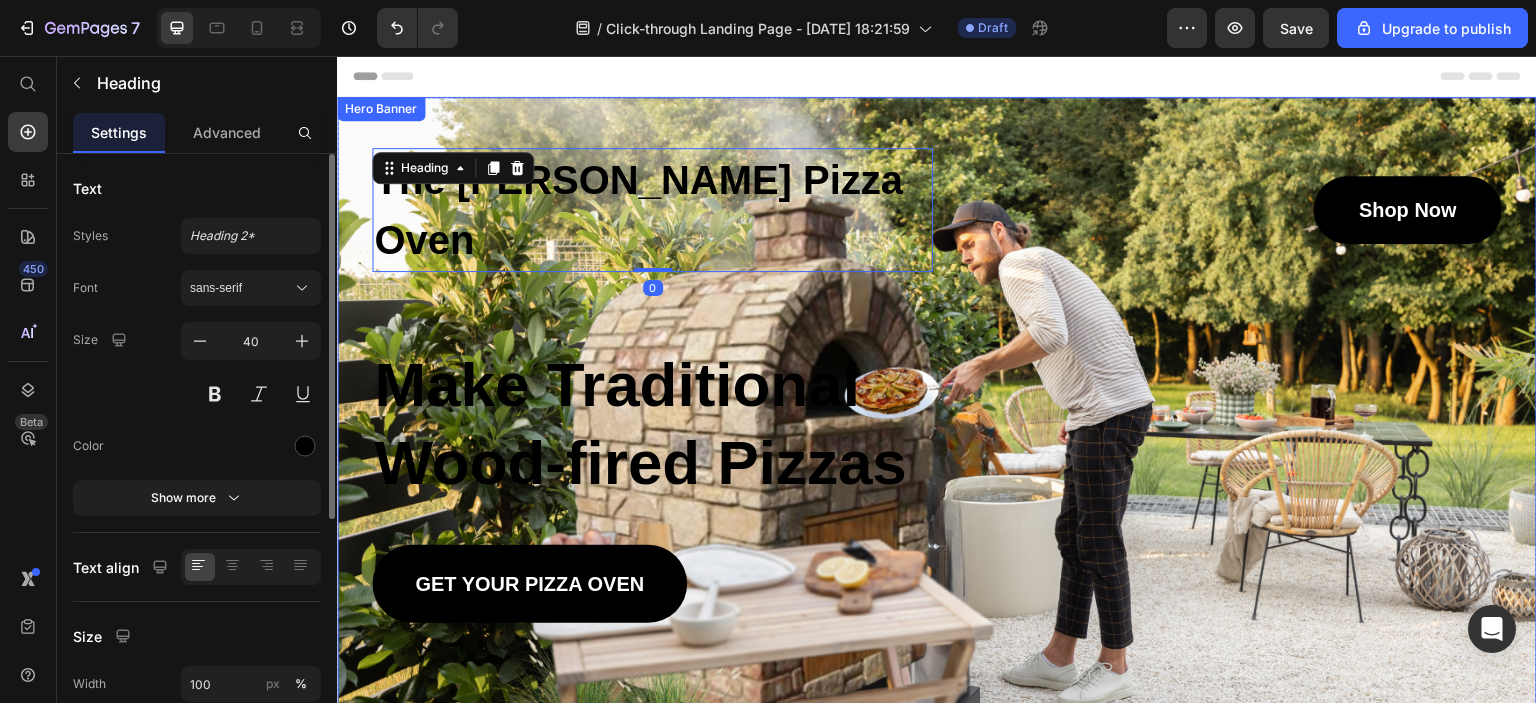 click on "The [PERSON_NAME] Pizza Oven Heading   0 shop now Button Row Make Traditional Wood-fired Pizzas Heading Get Your Pizza Oven Button" at bounding box center [937, 360] 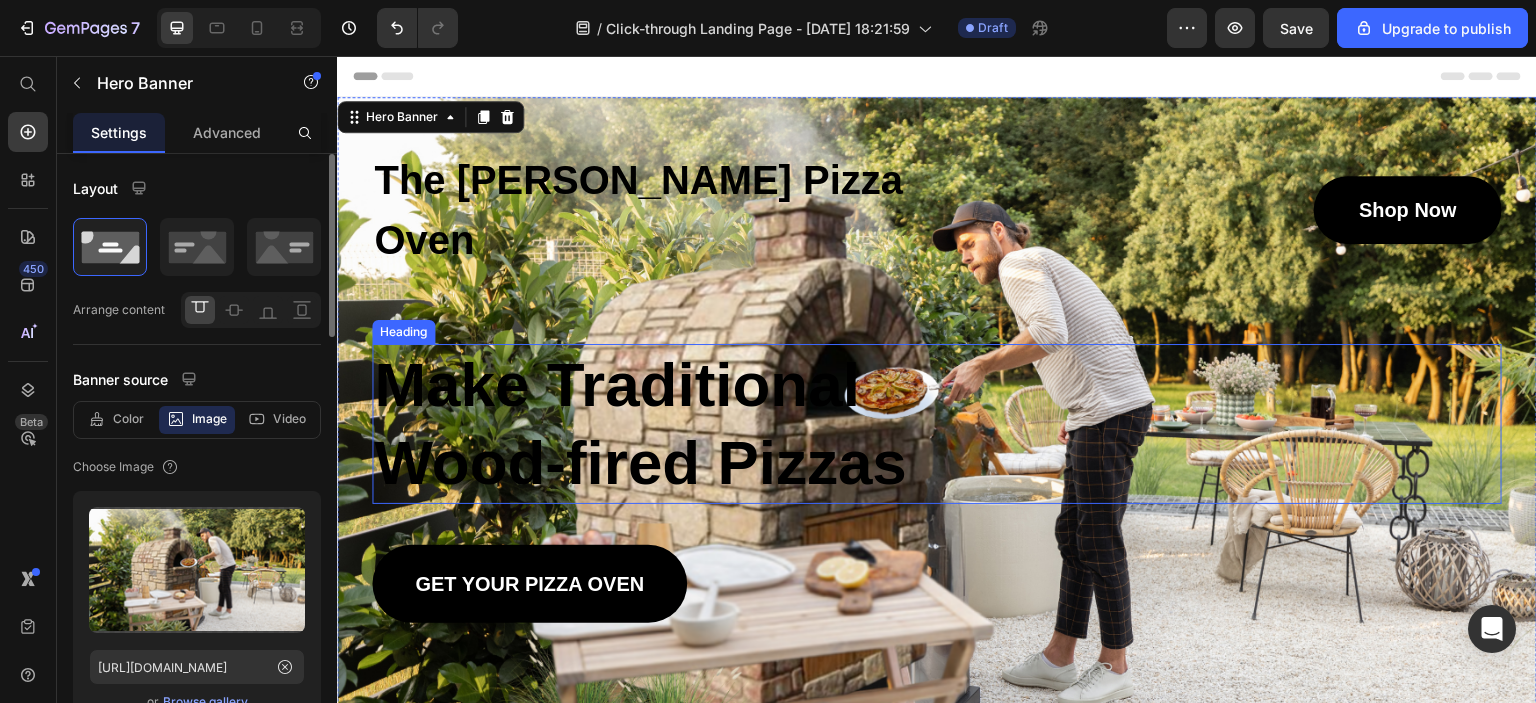 click on "Make Traditional Wood-fired Pizzas" at bounding box center [681, 424] 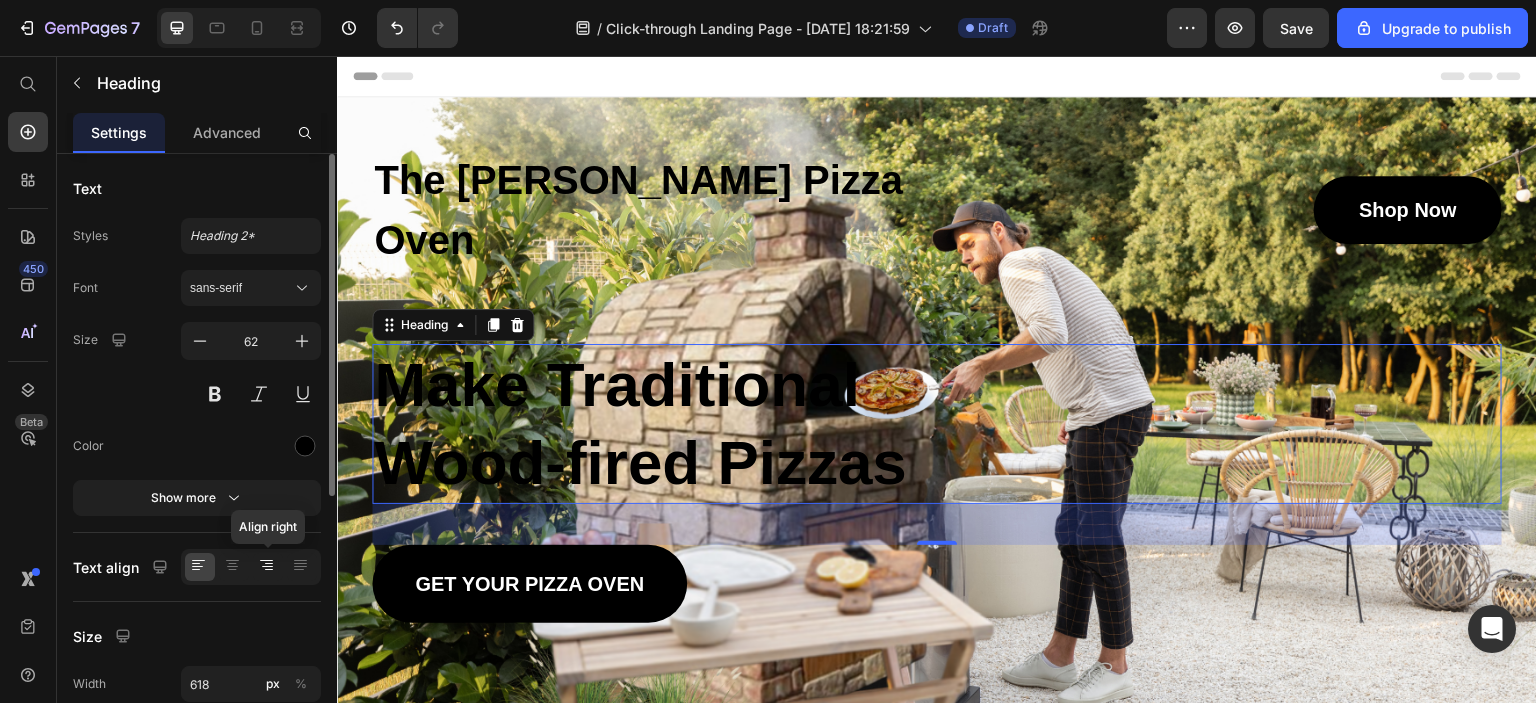 click 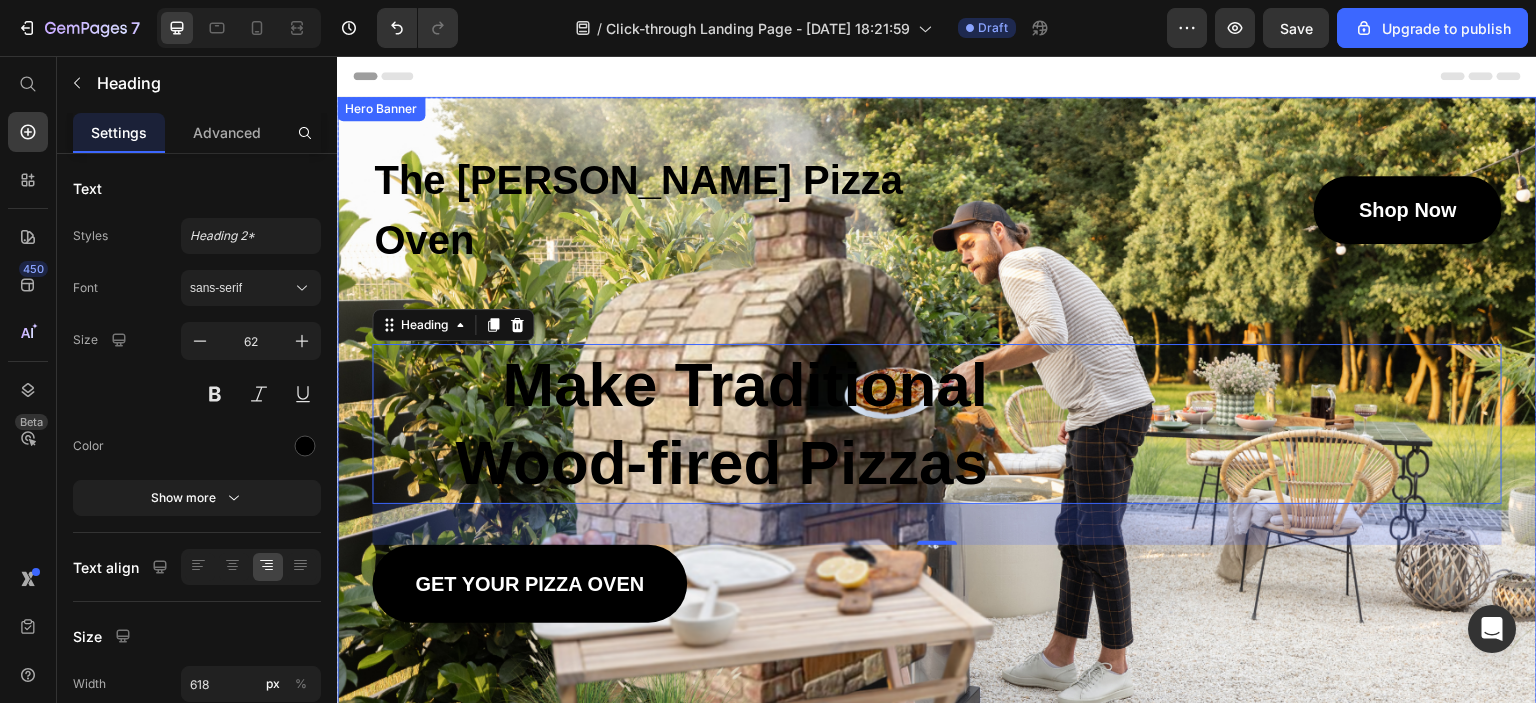 click on "Make Traditional Wood-fired Pizzas" at bounding box center (937, 424) 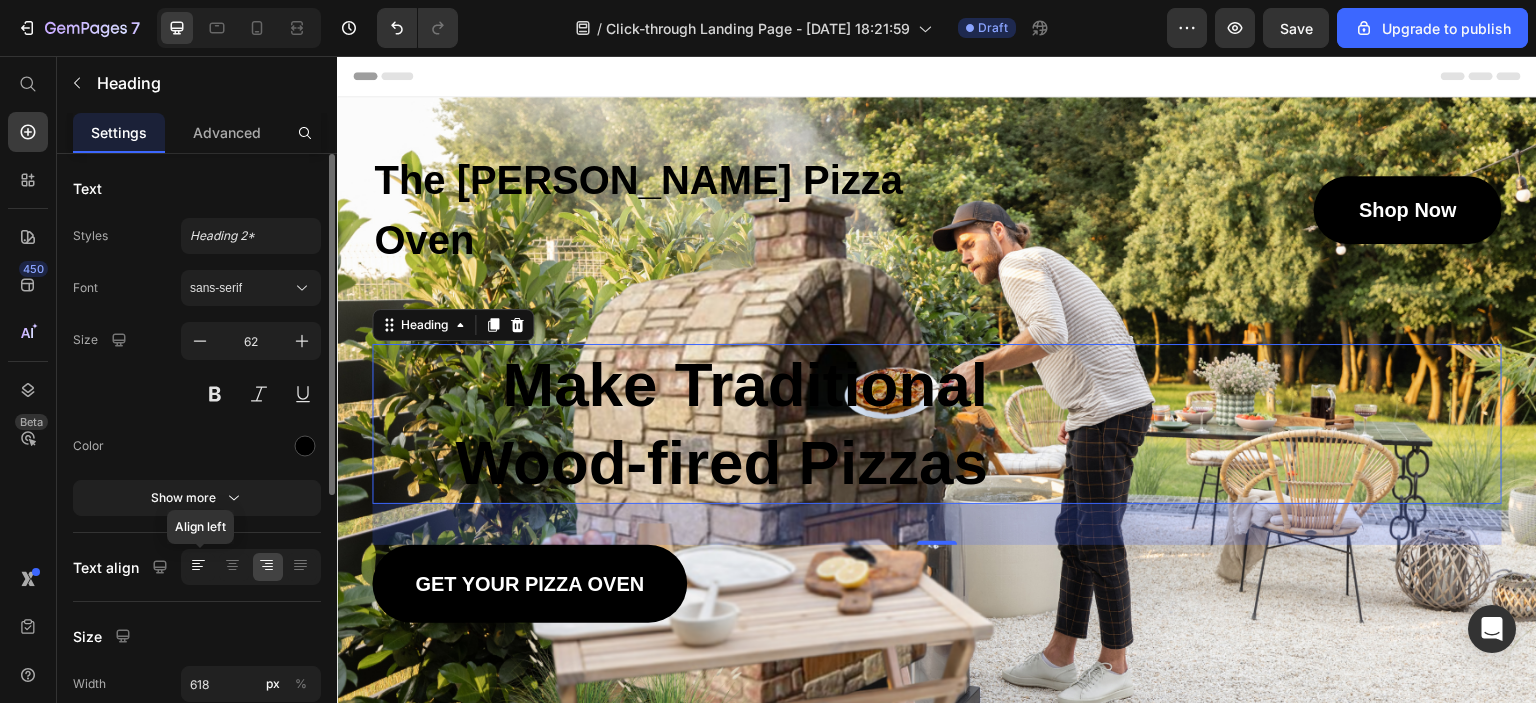 click 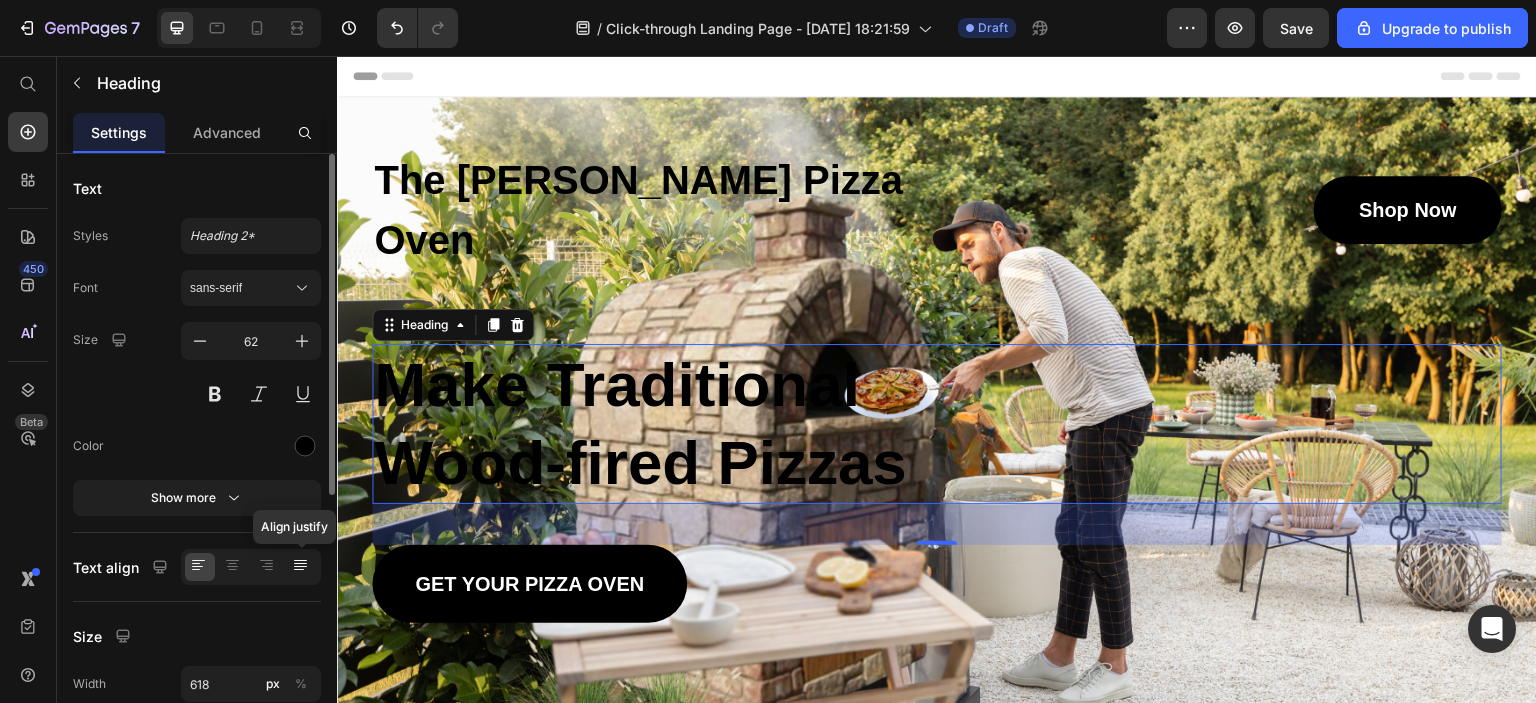 click 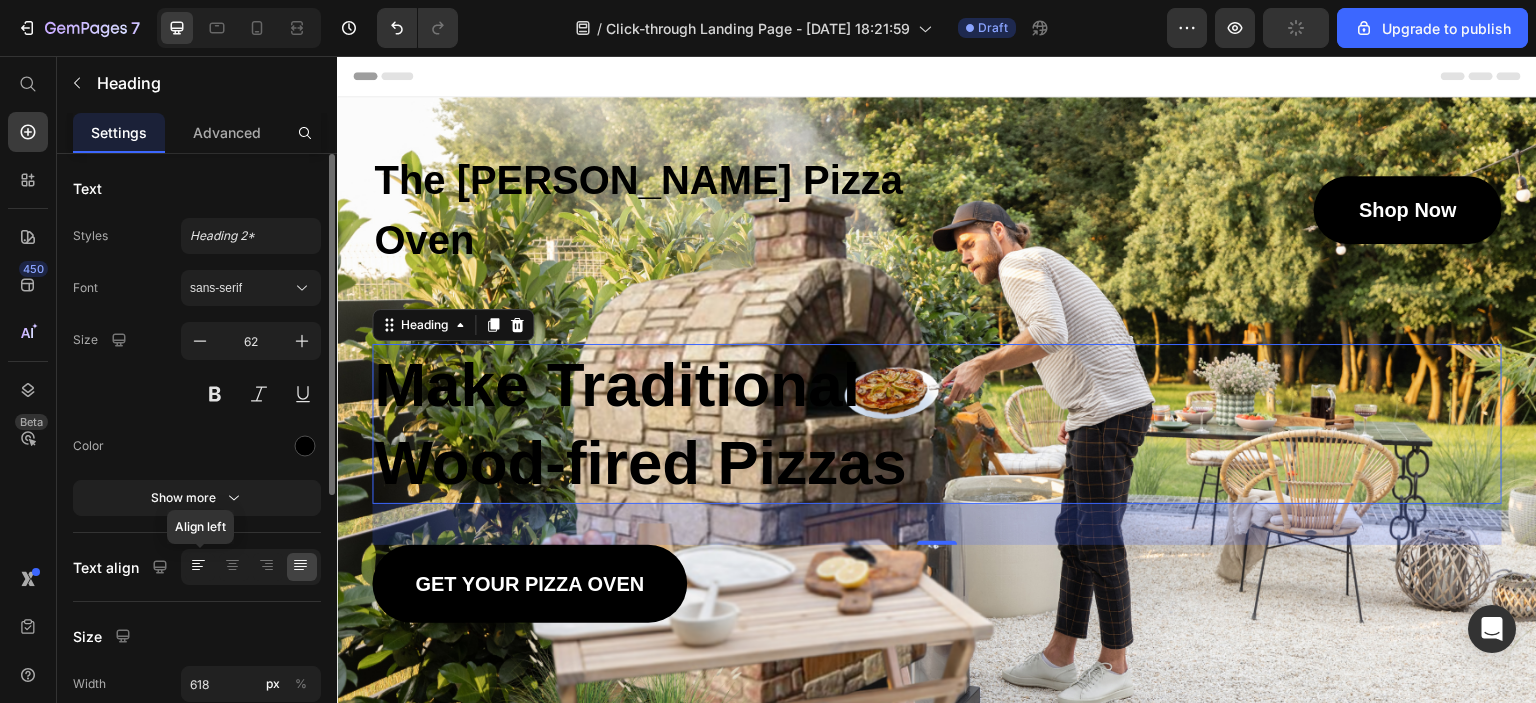 click 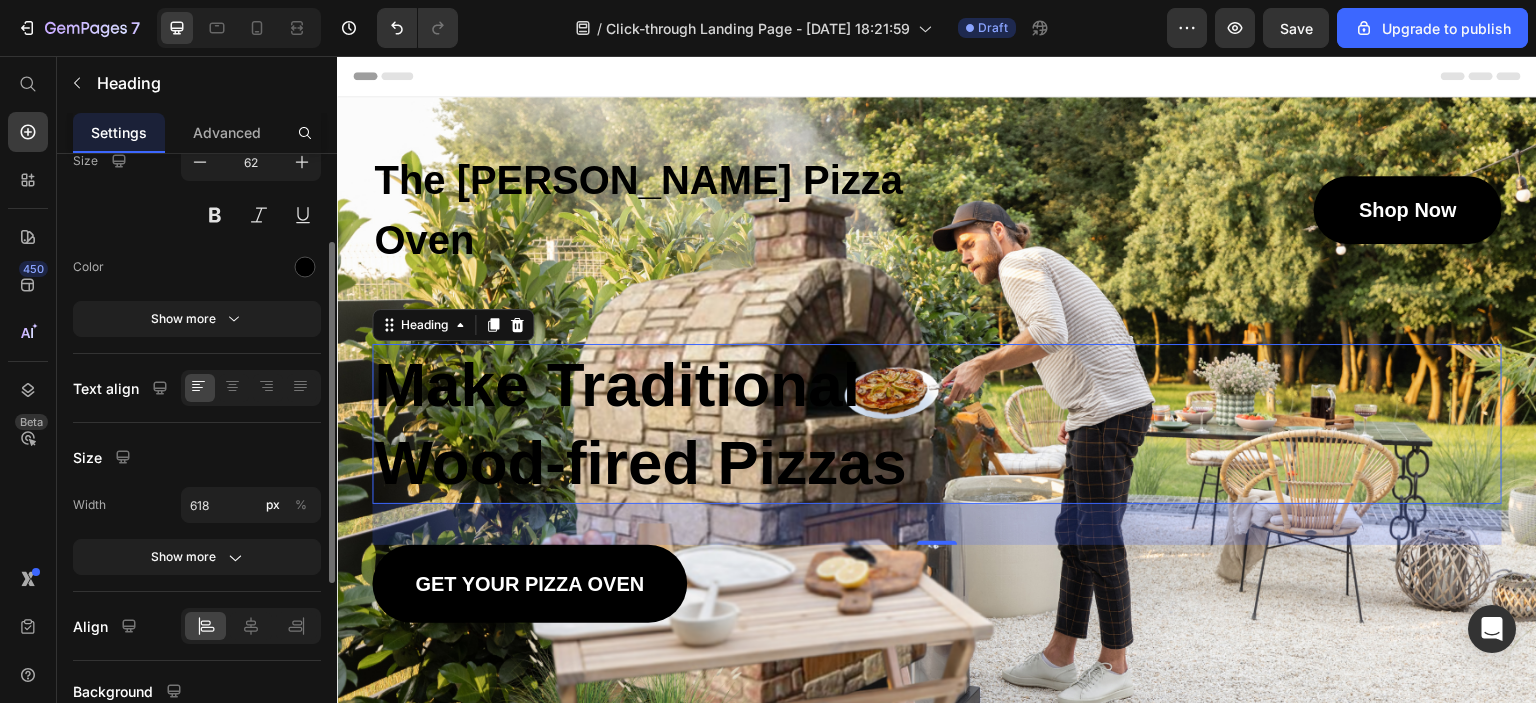 scroll, scrollTop: 184, scrollLeft: 0, axis: vertical 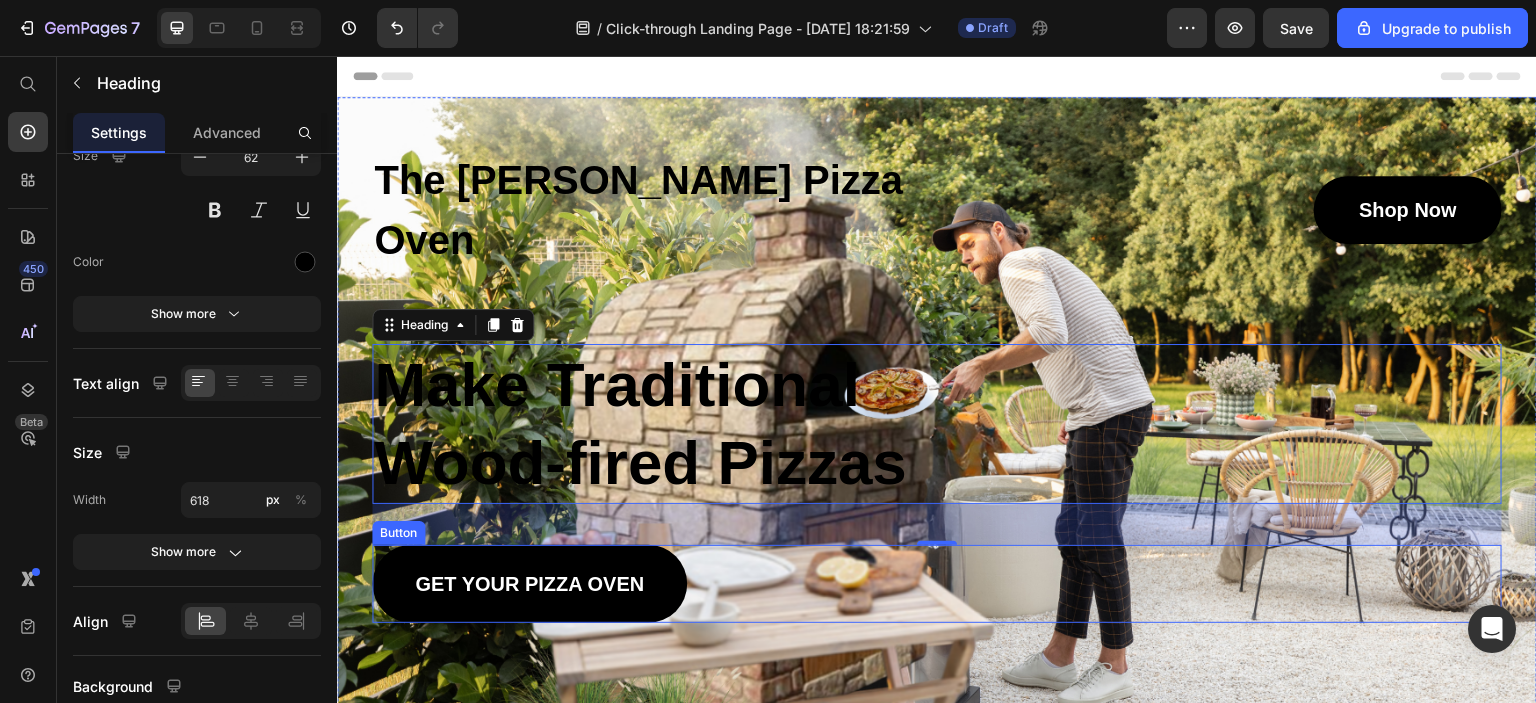 click on "Get Your Pizza Oven Button" at bounding box center [937, 584] 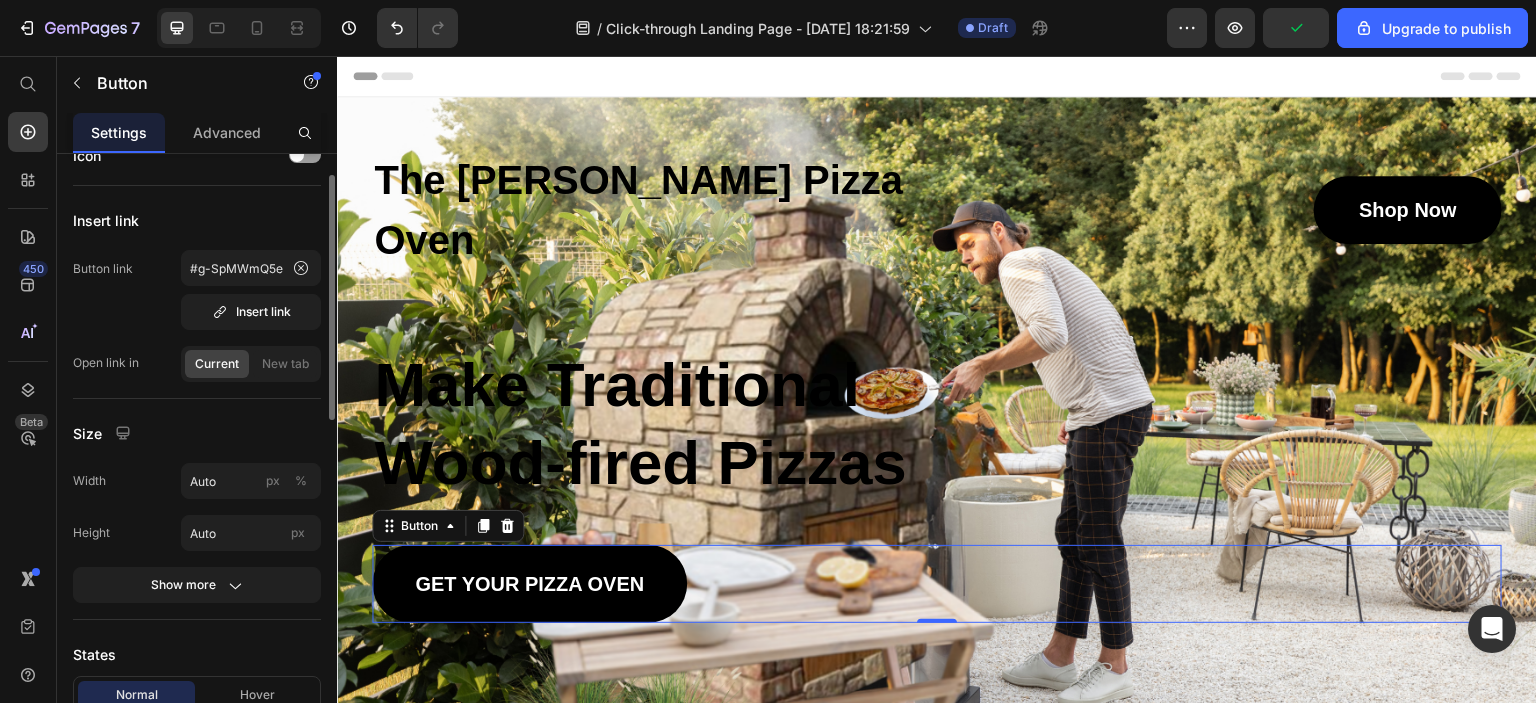 scroll, scrollTop: 40, scrollLeft: 0, axis: vertical 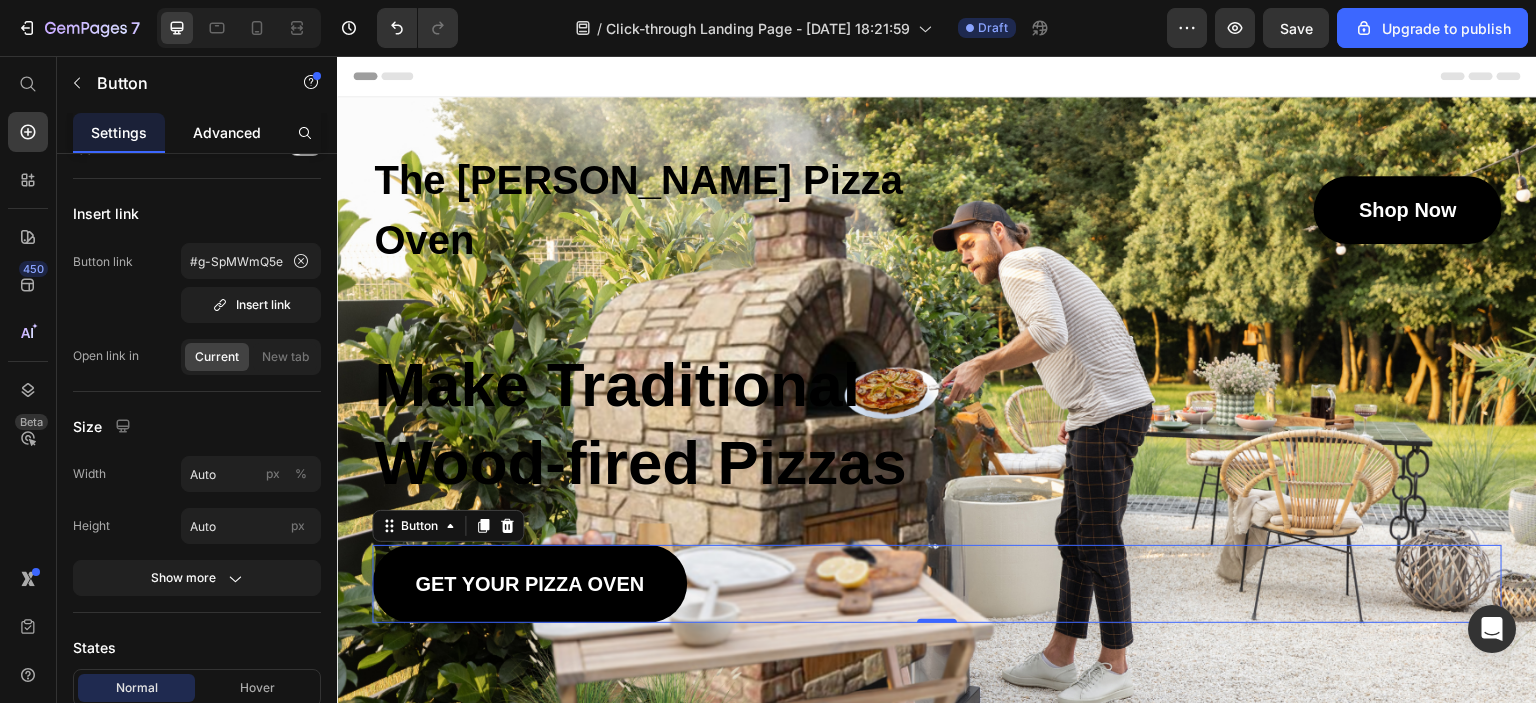 click on "Advanced" at bounding box center (227, 132) 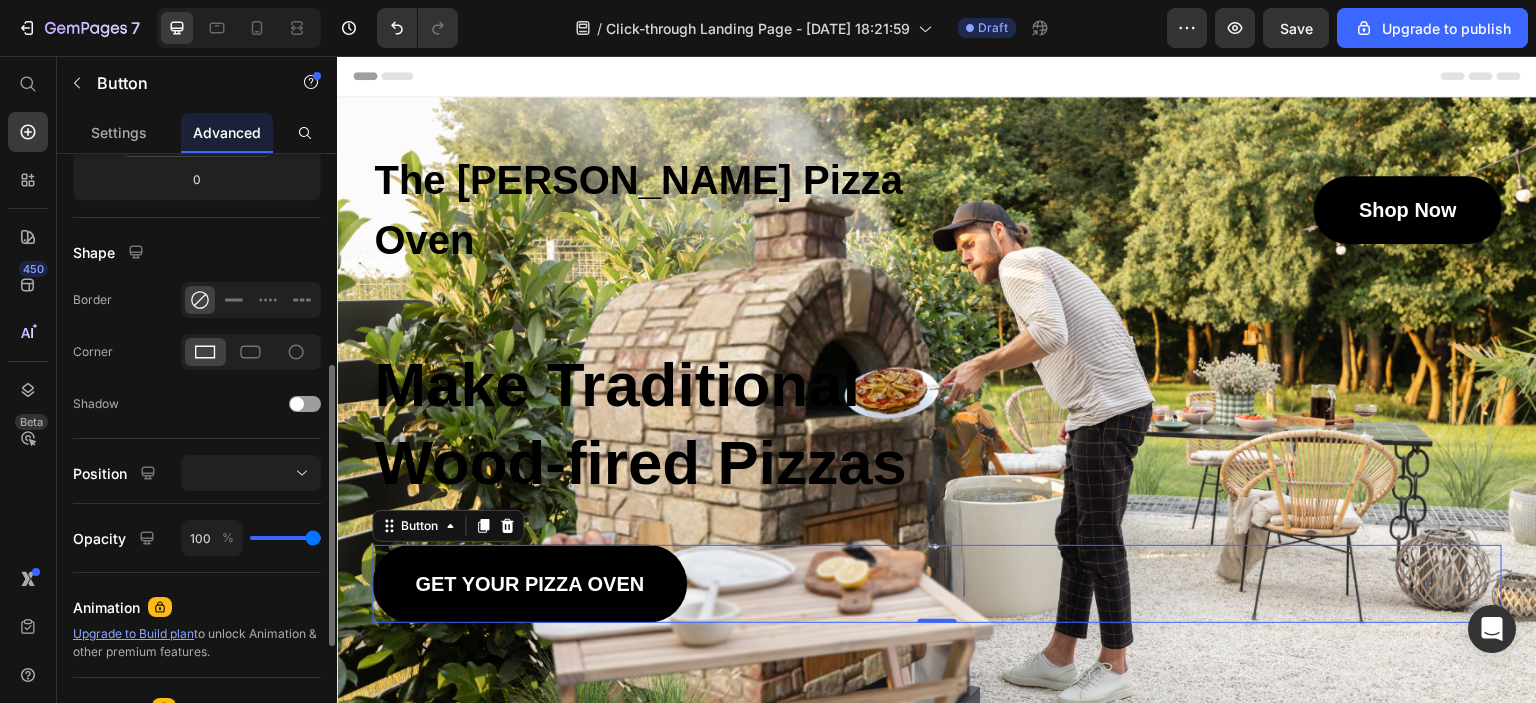 scroll, scrollTop: 441, scrollLeft: 0, axis: vertical 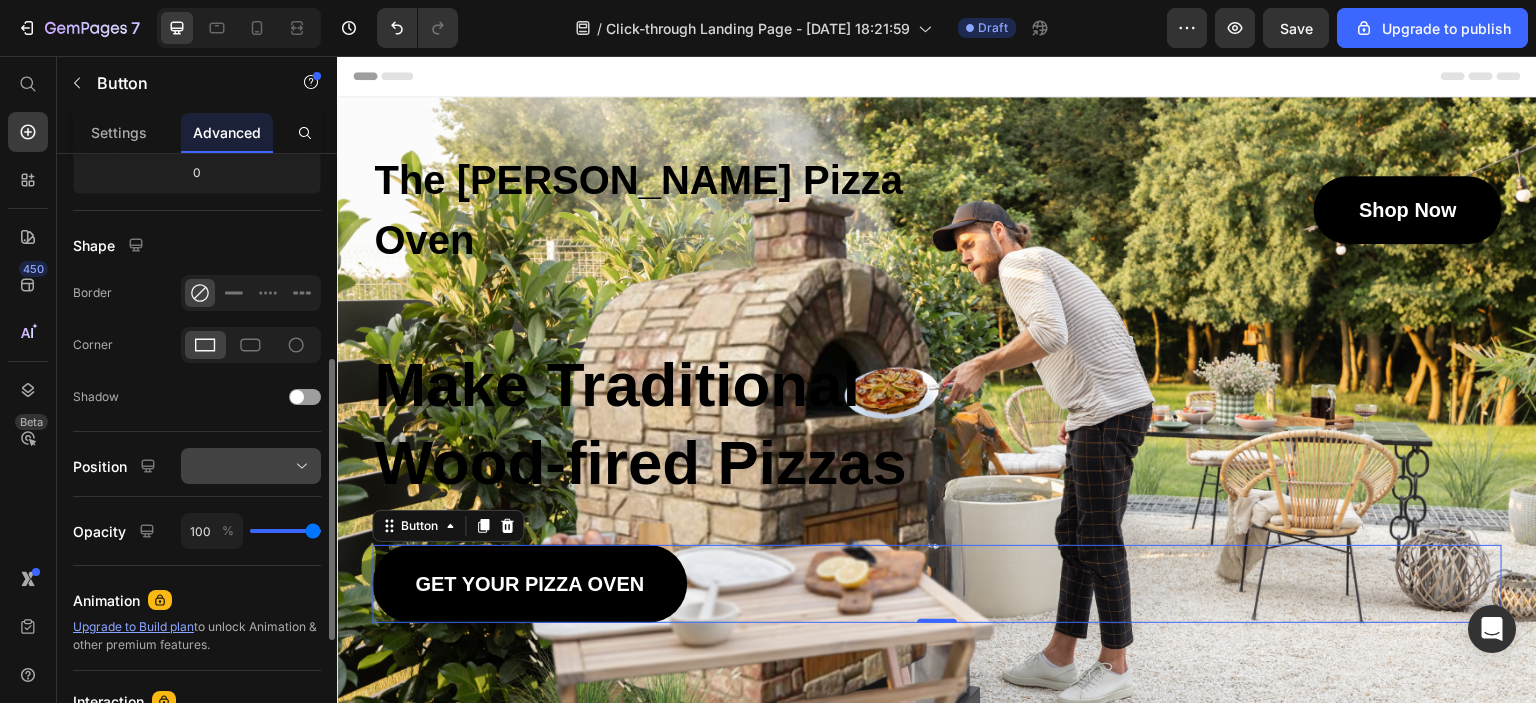 click at bounding box center (251, 466) 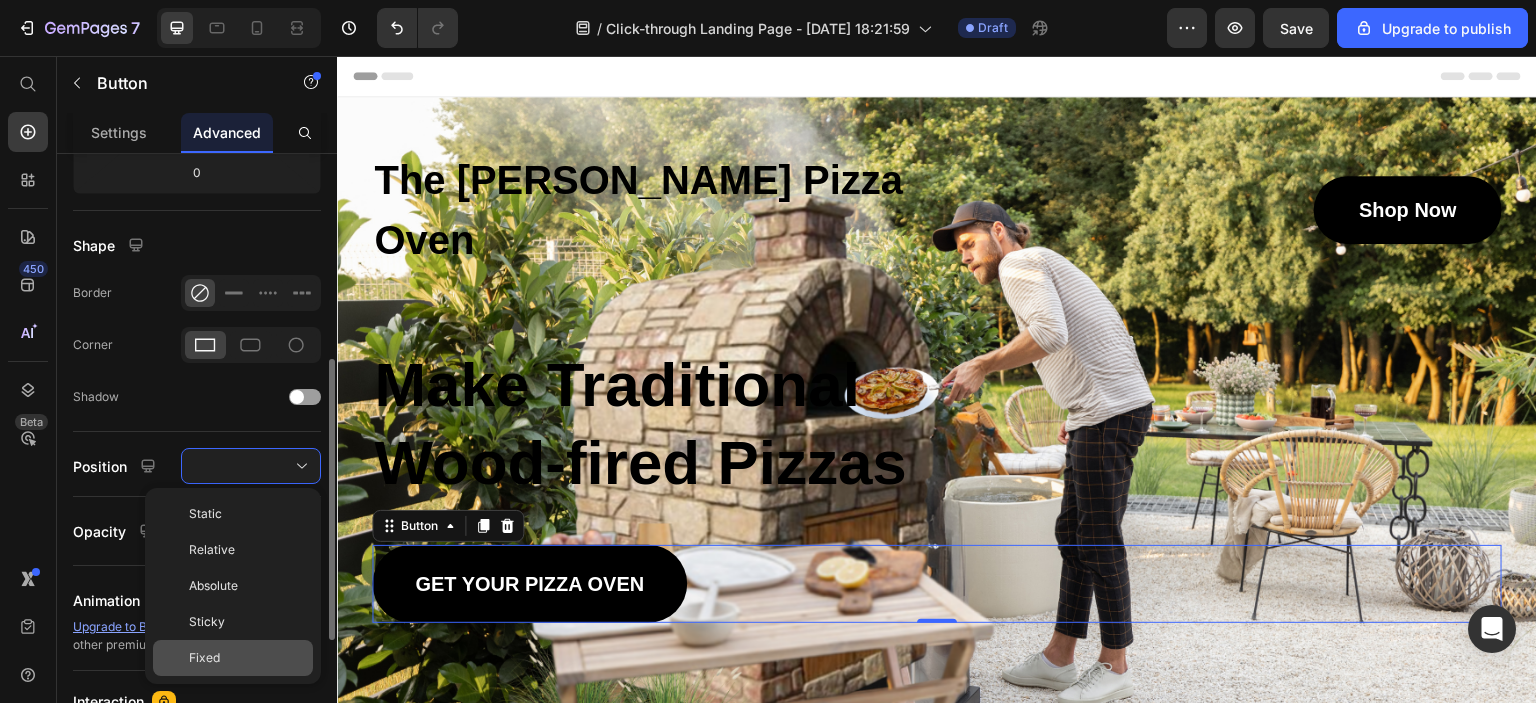 click on "Fixed" at bounding box center (204, 658) 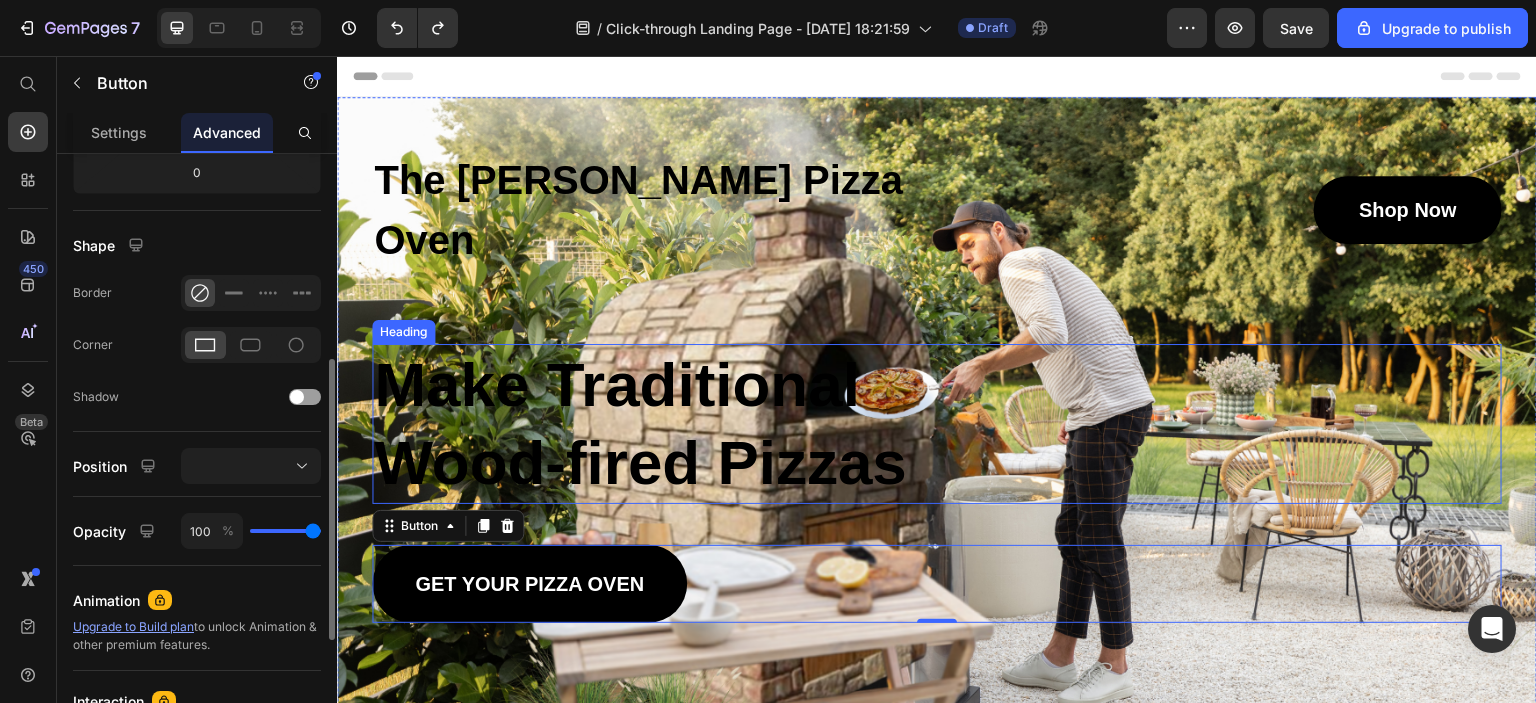 click on "Make Traditional Wood-fired Pizzas" at bounding box center (937, 424) 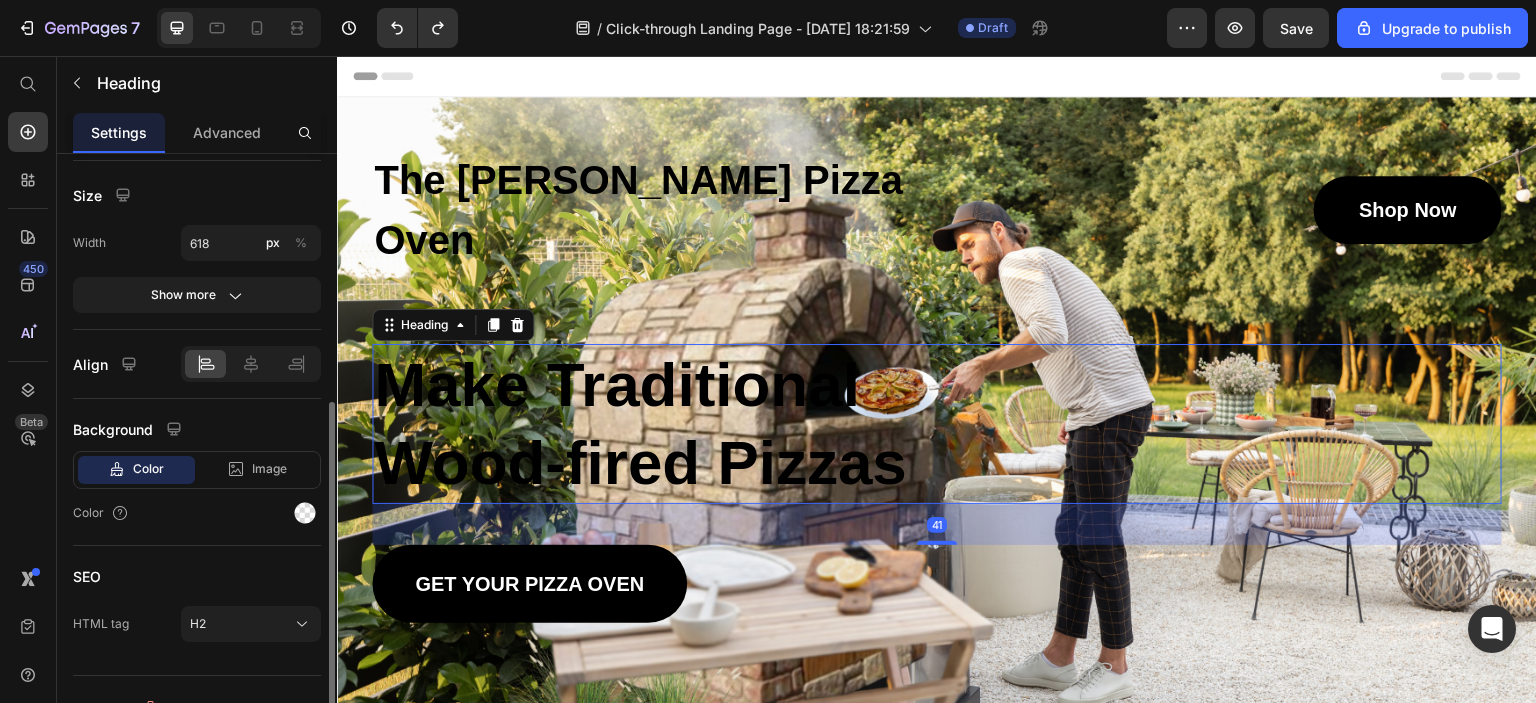 scroll, scrollTop: 0, scrollLeft: 0, axis: both 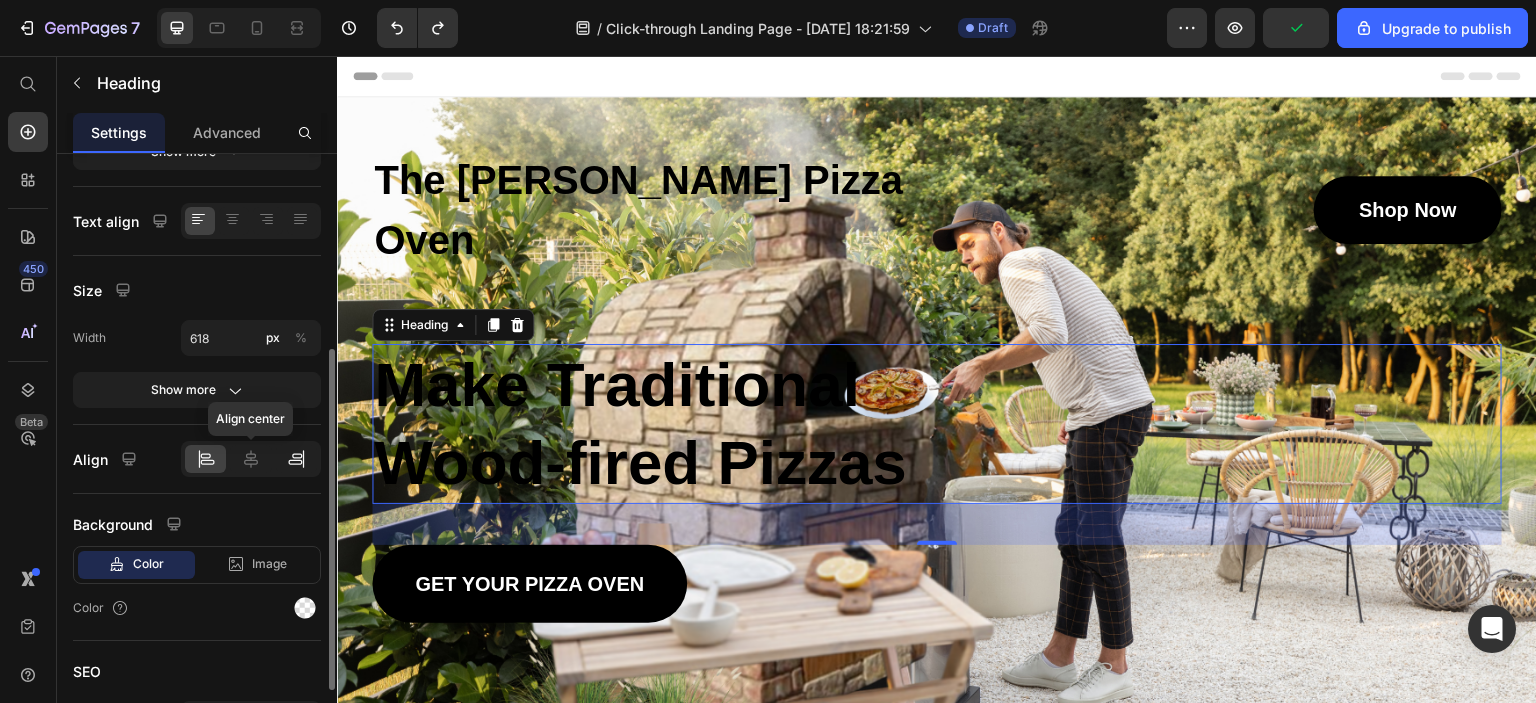 click 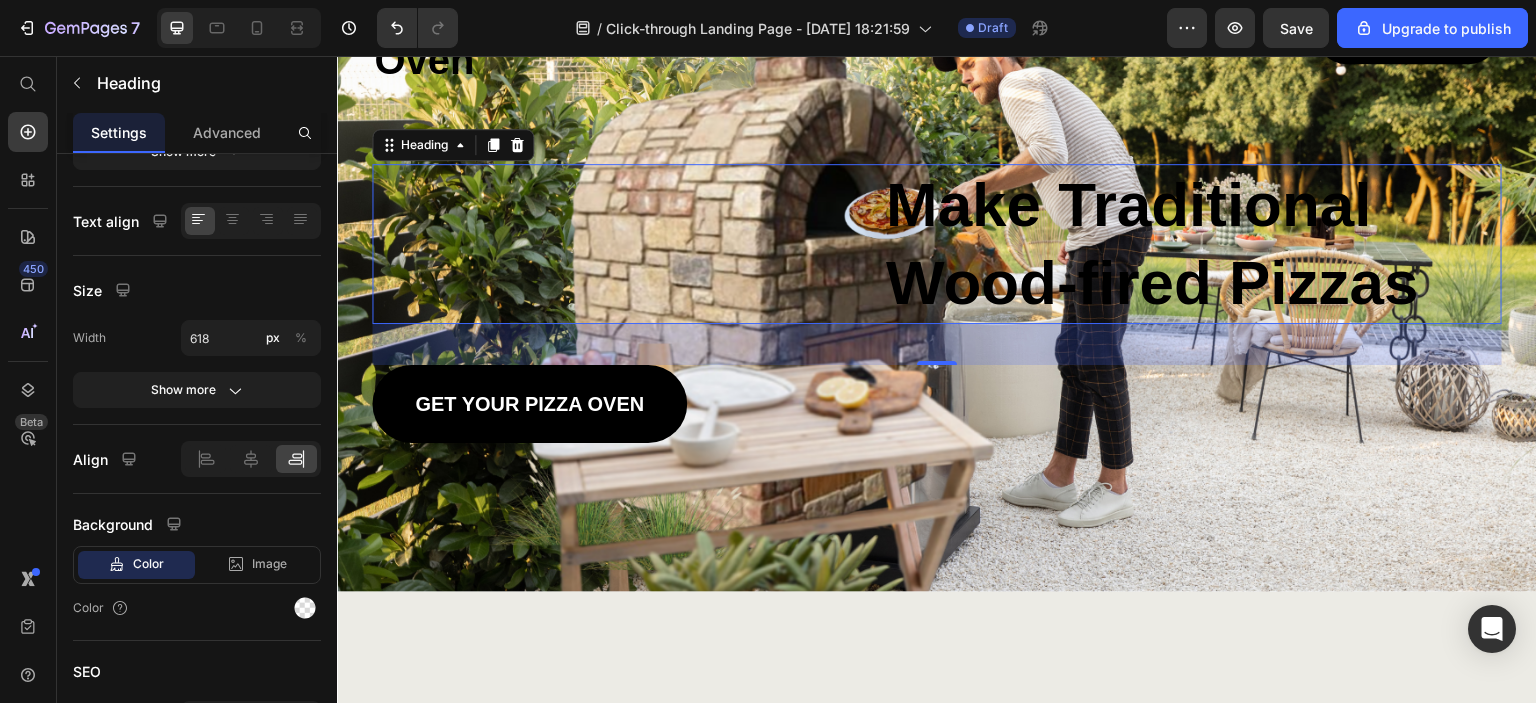 scroll, scrollTop: 182, scrollLeft: 0, axis: vertical 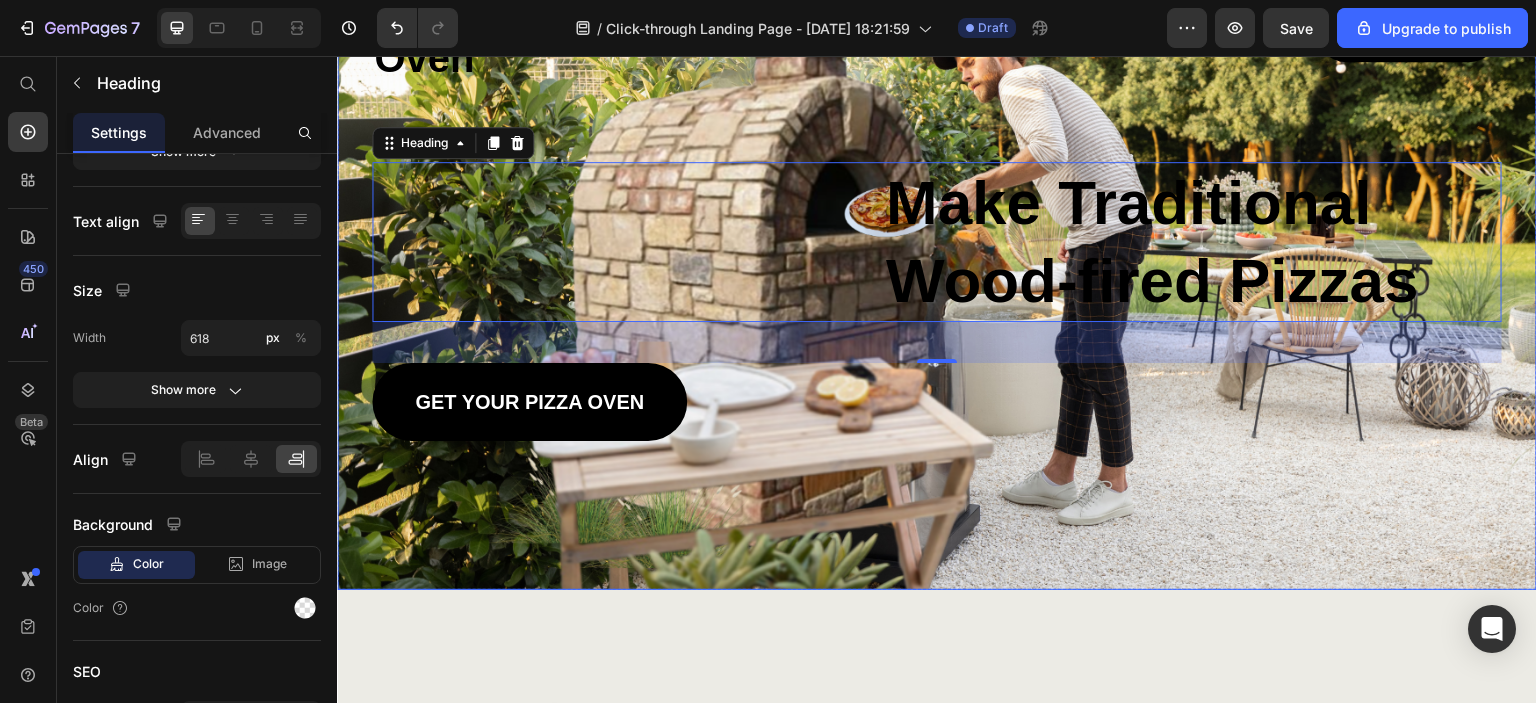 drag, startPoint x: 379, startPoint y: 86, endPoint x: 795, endPoint y: 448, distance: 551.45264 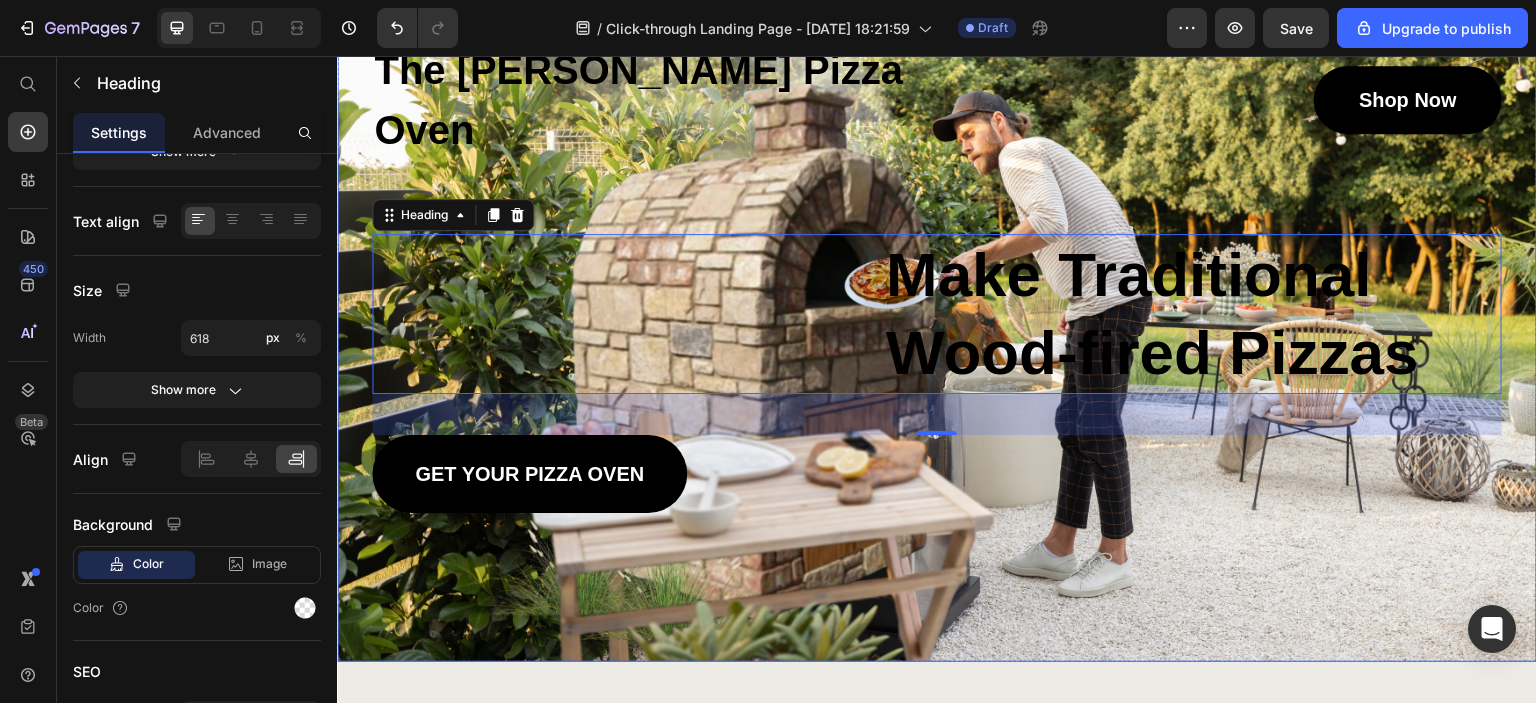 scroll, scrollTop: 107, scrollLeft: 0, axis: vertical 